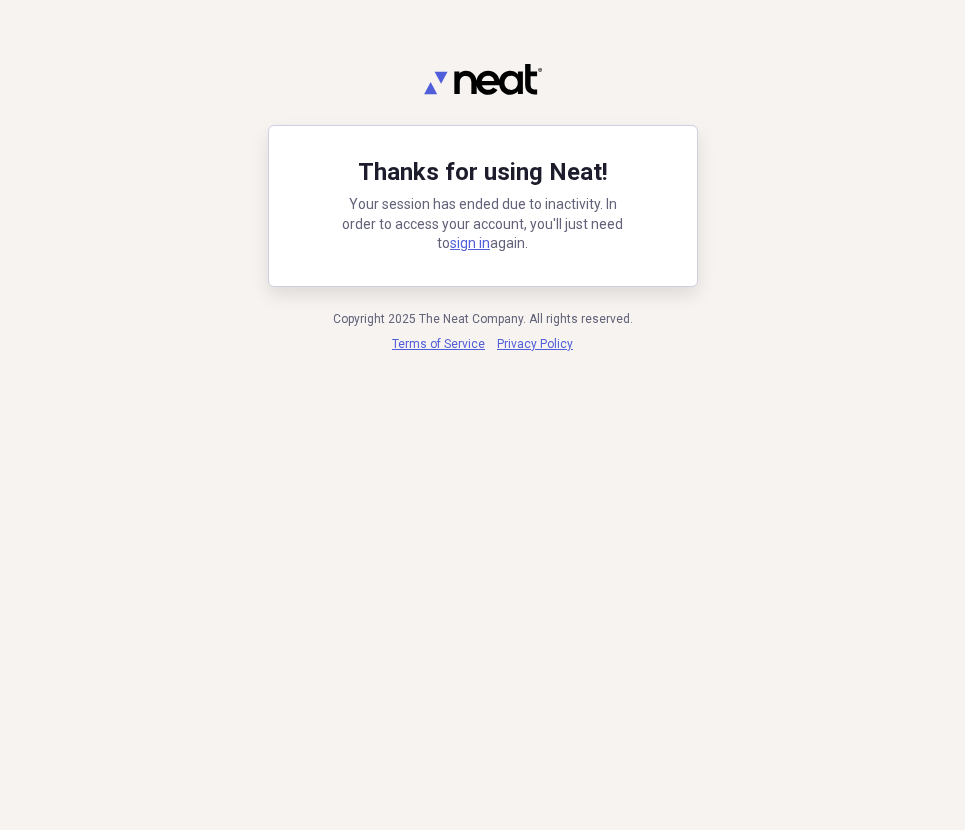 scroll, scrollTop: 0, scrollLeft: 0, axis: both 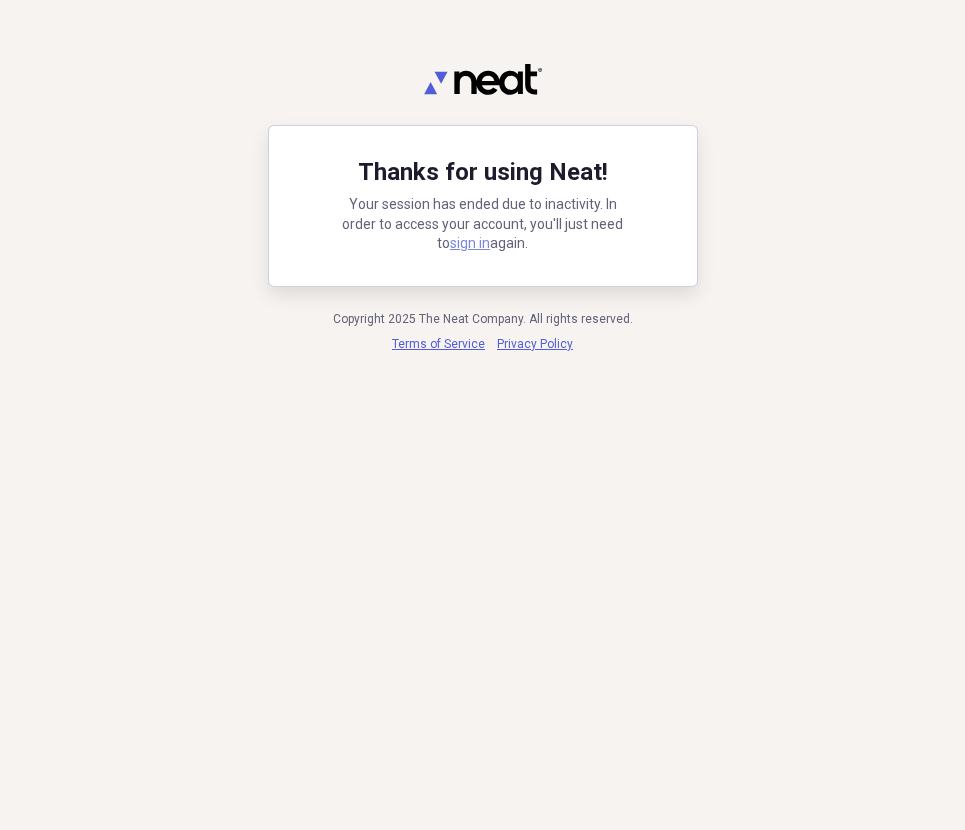 click on "sign in" at bounding box center [470, 243] 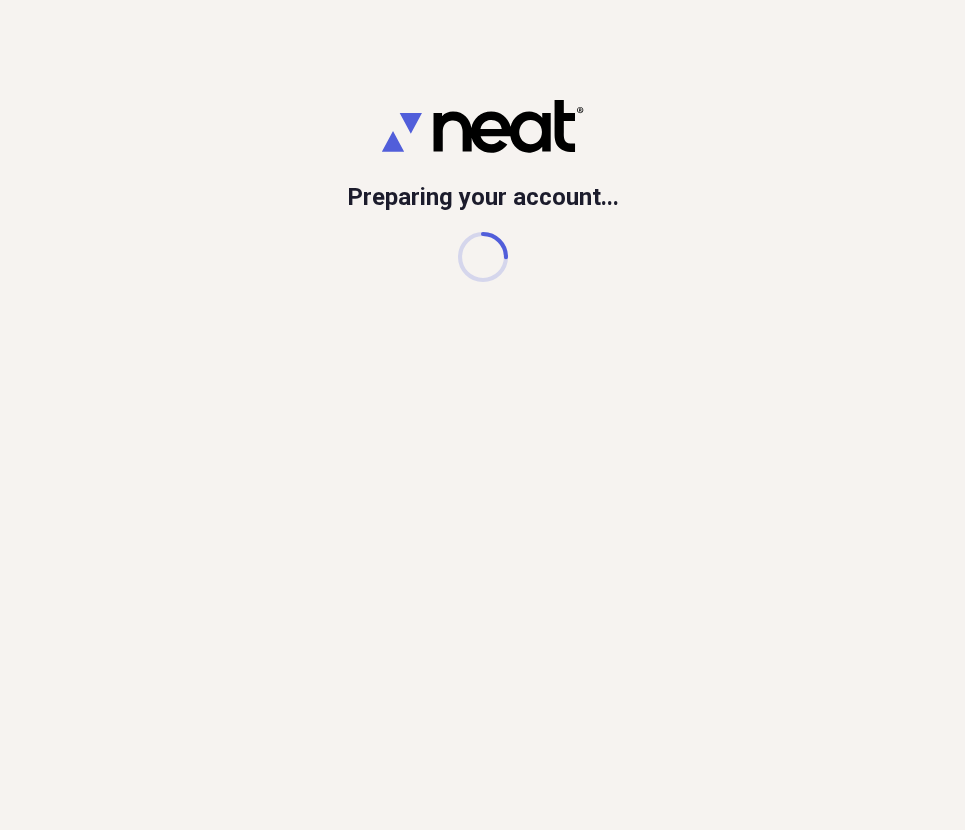 scroll, scrollTop: 0, scrollLeft: 0, axis: both 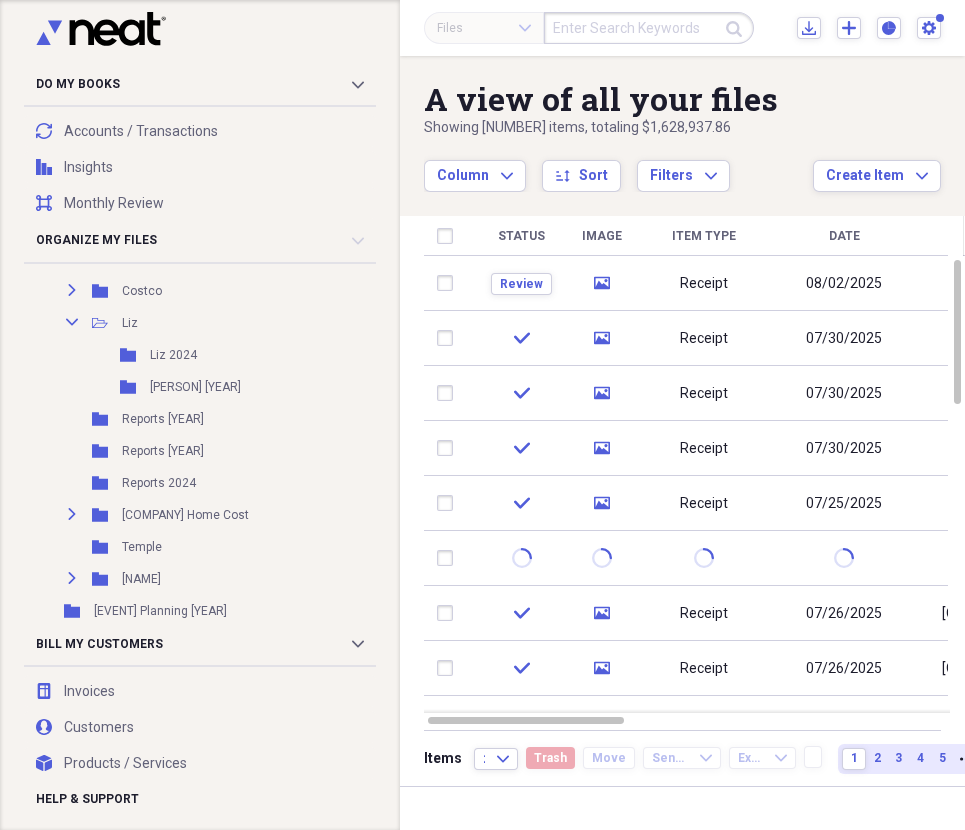 click on "[PERSON] [YEAR]" at bounding box center [195, 387] 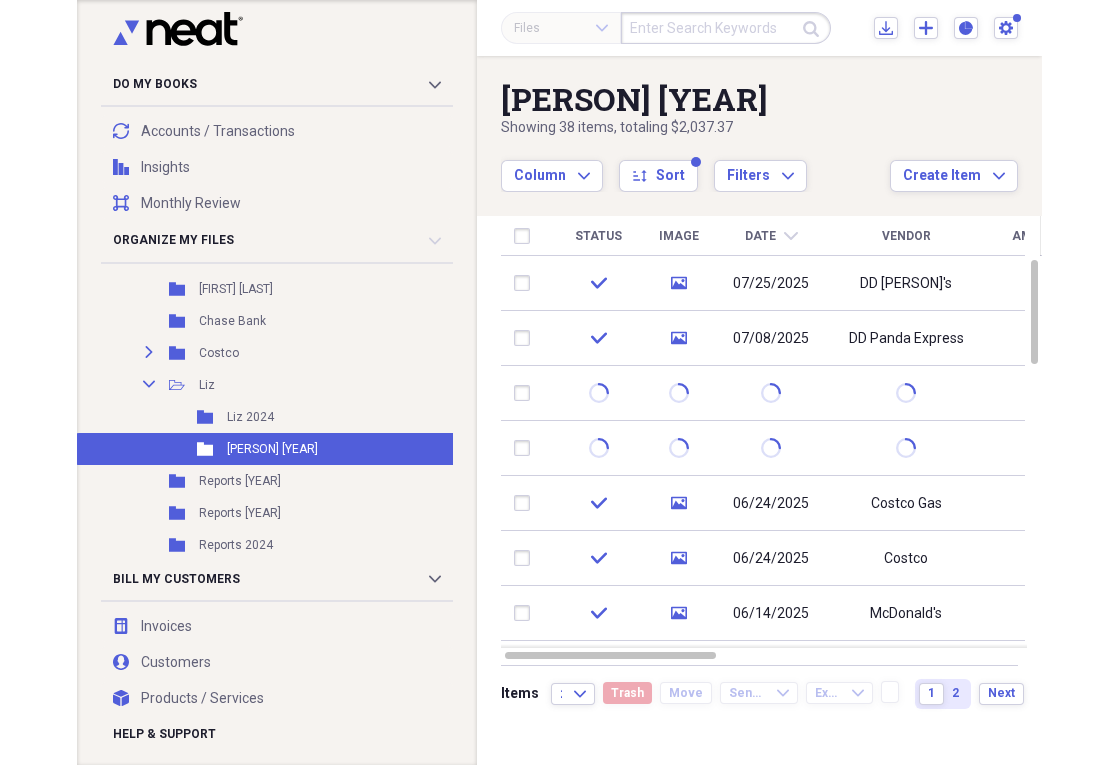 scroll, scrollTop: 927, scrollLeft: 0, axis: vertical 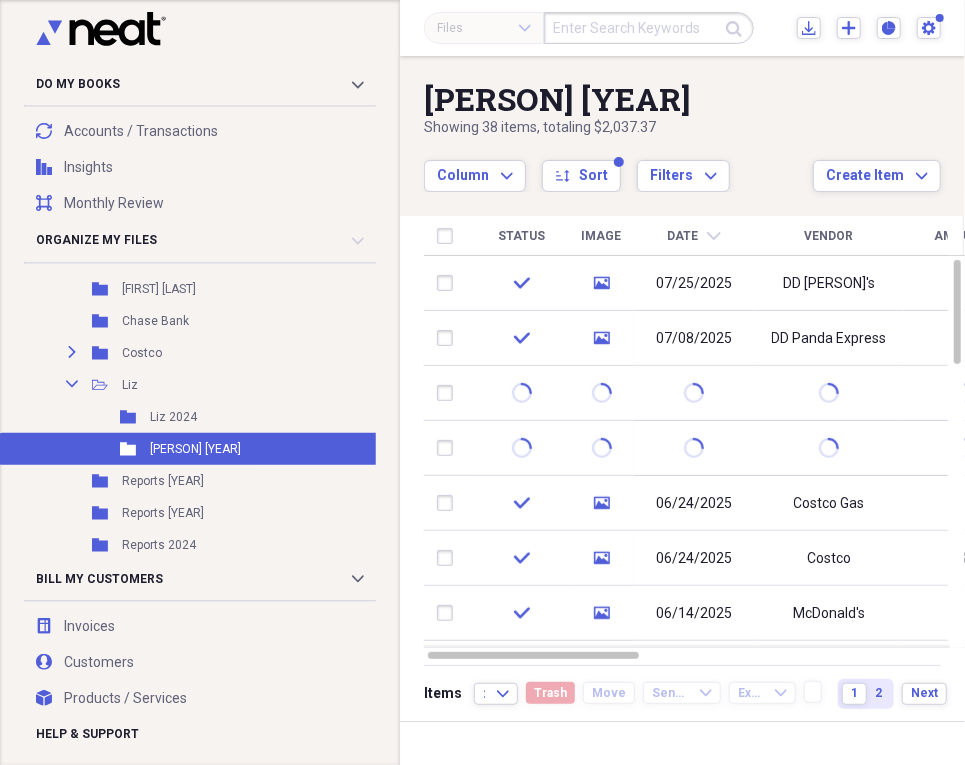 click on "Folder Bill's Cabinet Add Folder Expand Folder Alisa Add Folder Folder ATNI Add Folder Folder Berry Fire - Aug 2016 Add Folder Folder Bettner Project 2017 Add Folder Collapse Open Folder Bill Add Folder Expand Folder Alisa Add Folder Folder Bill - [CITY] Trip Nov 2022 Add Folder Expand Folder Bill - Harbor Freight Add Folder Folder Bill - Mileage 2023 Add Folder Expand Folder Bill [STATE]Code Add Folder Folder Bill [STATE]Code/Precision Pro 2020 Add Folder Expand Folder Bill Donations Add Folder Expand Folder Bill General Add Folder Expand Folder Bill Important Docs Add Folder Expand Folder Bill Lyman Com Add Folder Expand Folder Bill Meals Add Folder Expand Folder Bill Medical Add Folder Folder Bill Move to [STATE] - 2019 Add Folder Expand Folder Bill Sureline Broadband Add Folder Expand Folder Liz" at bounding box center (200, 382) 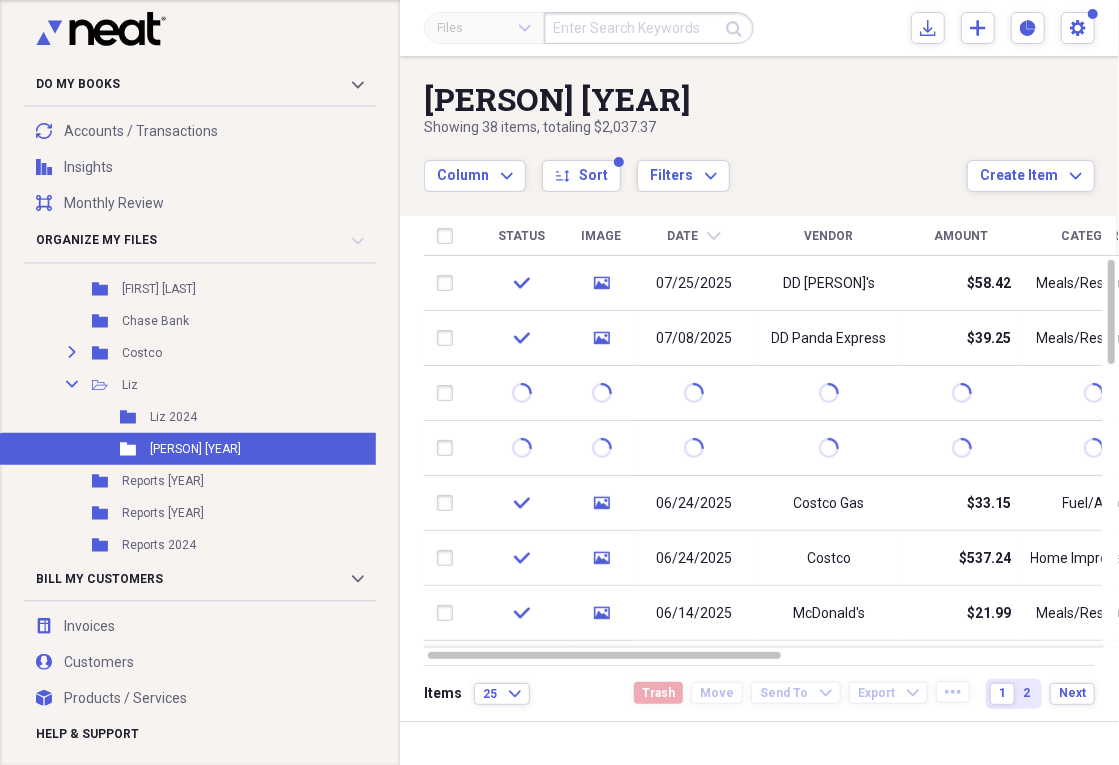click at bounding box center [449, 393] 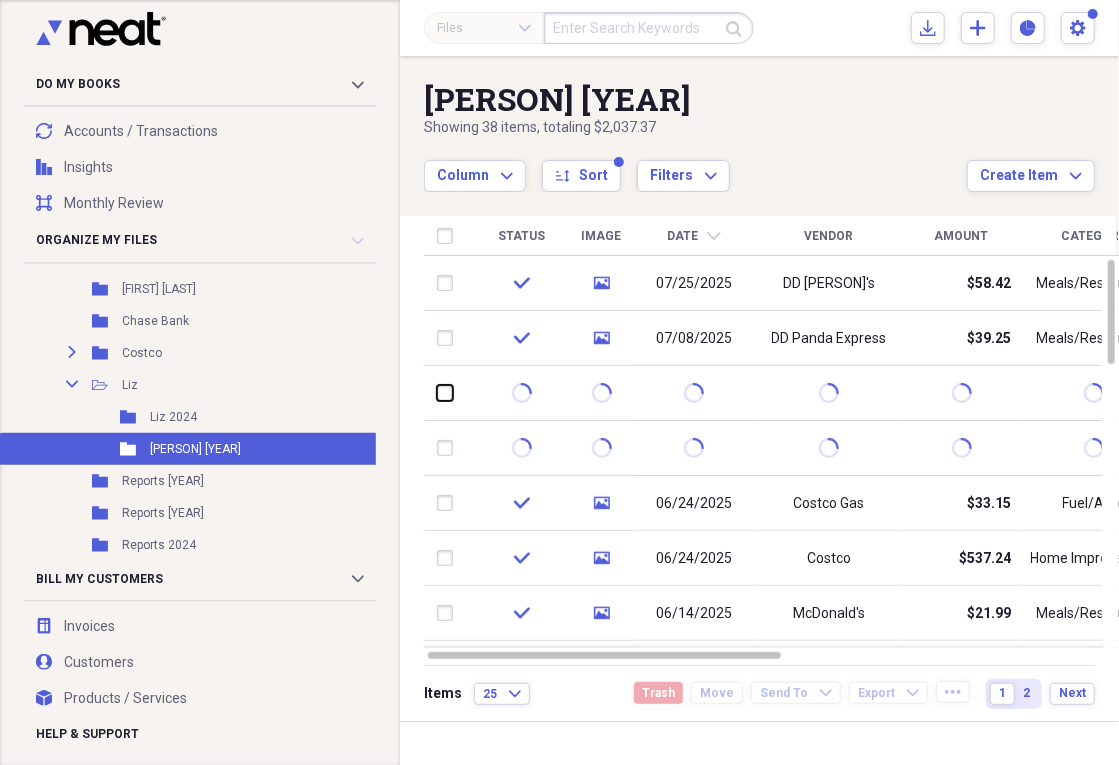 click at bounding box center (437, 393) 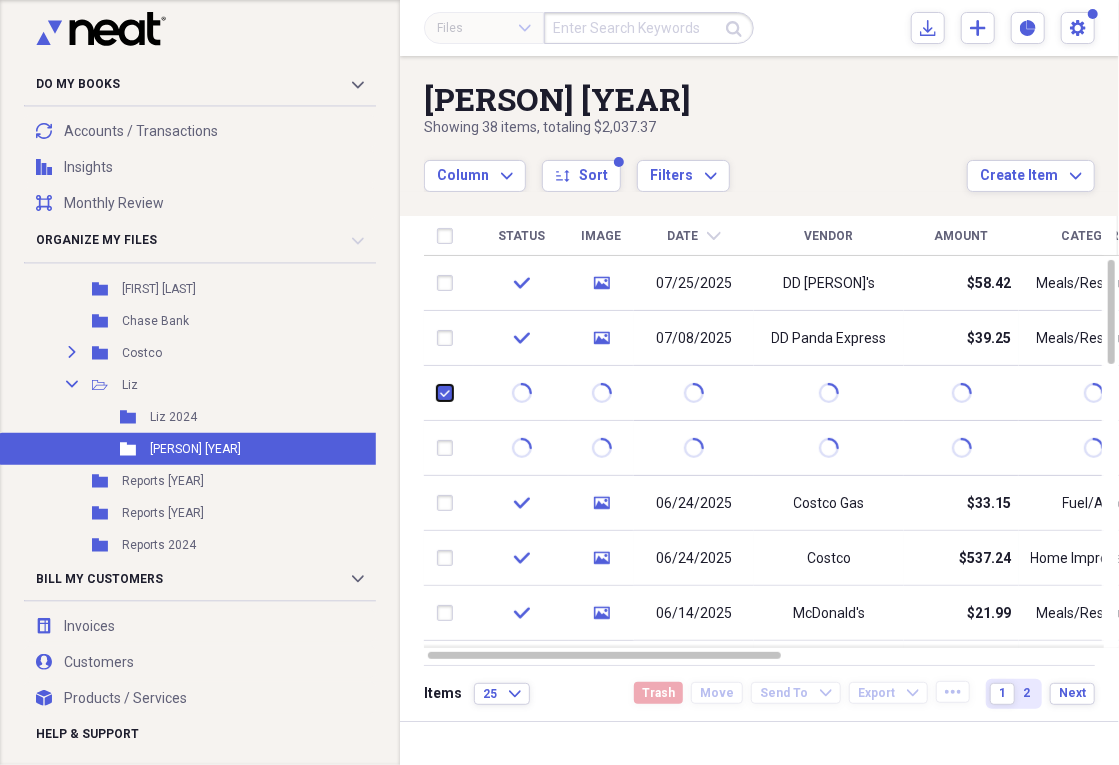 checkbox on "true" 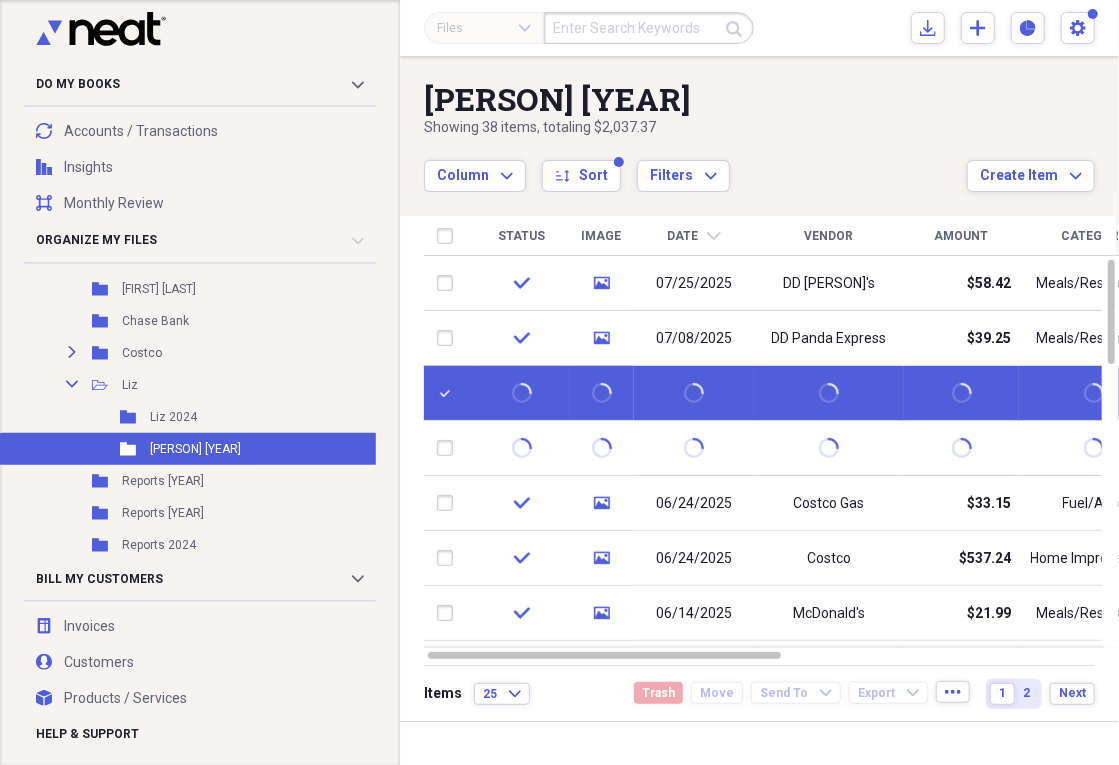 click at bounding box center [449, 448] 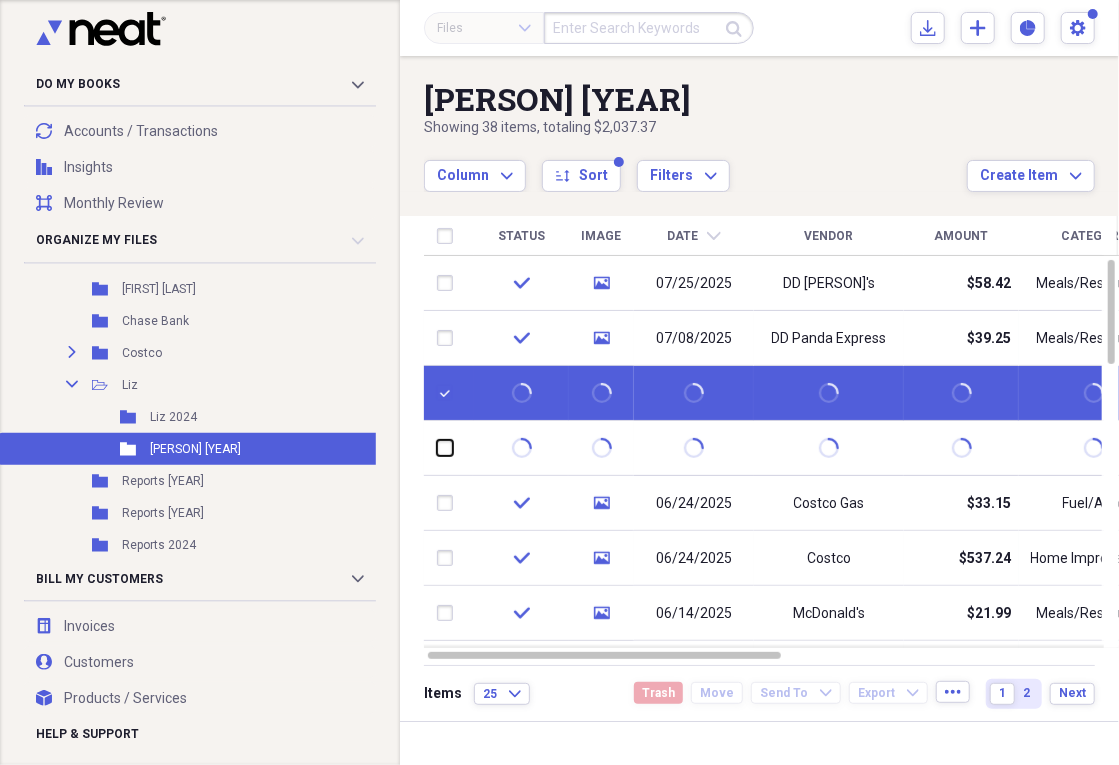 click at bounding box center [437, 448] 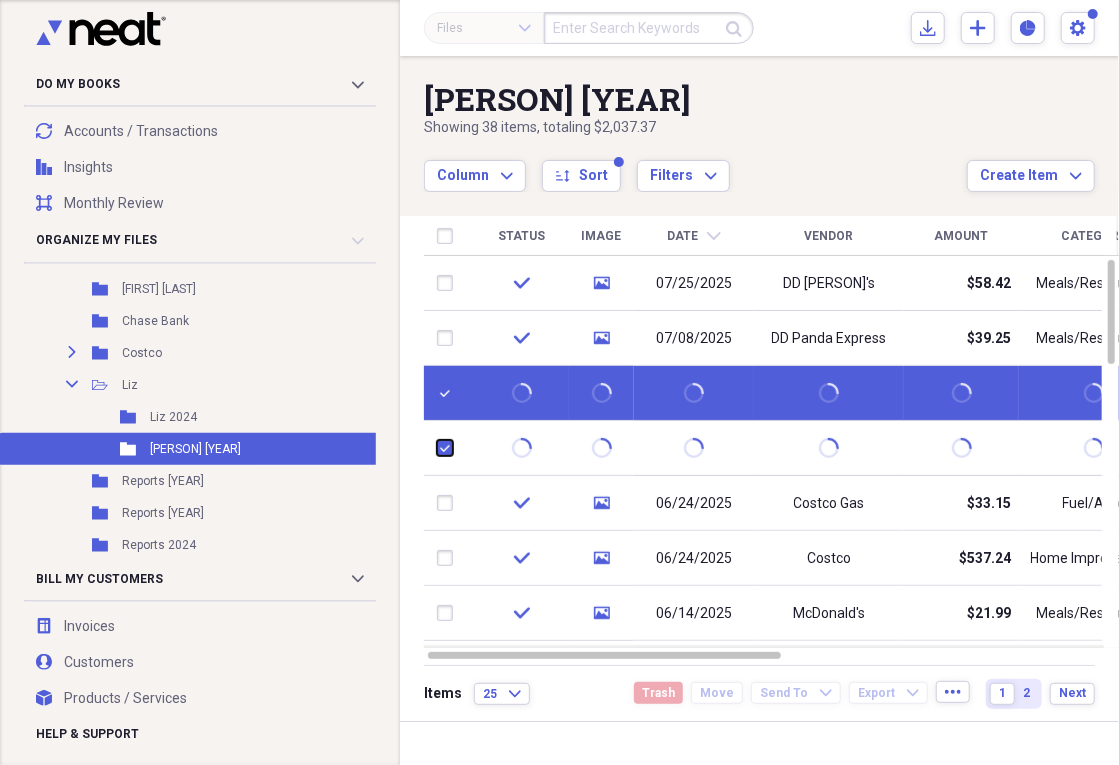 checkbox on "true" 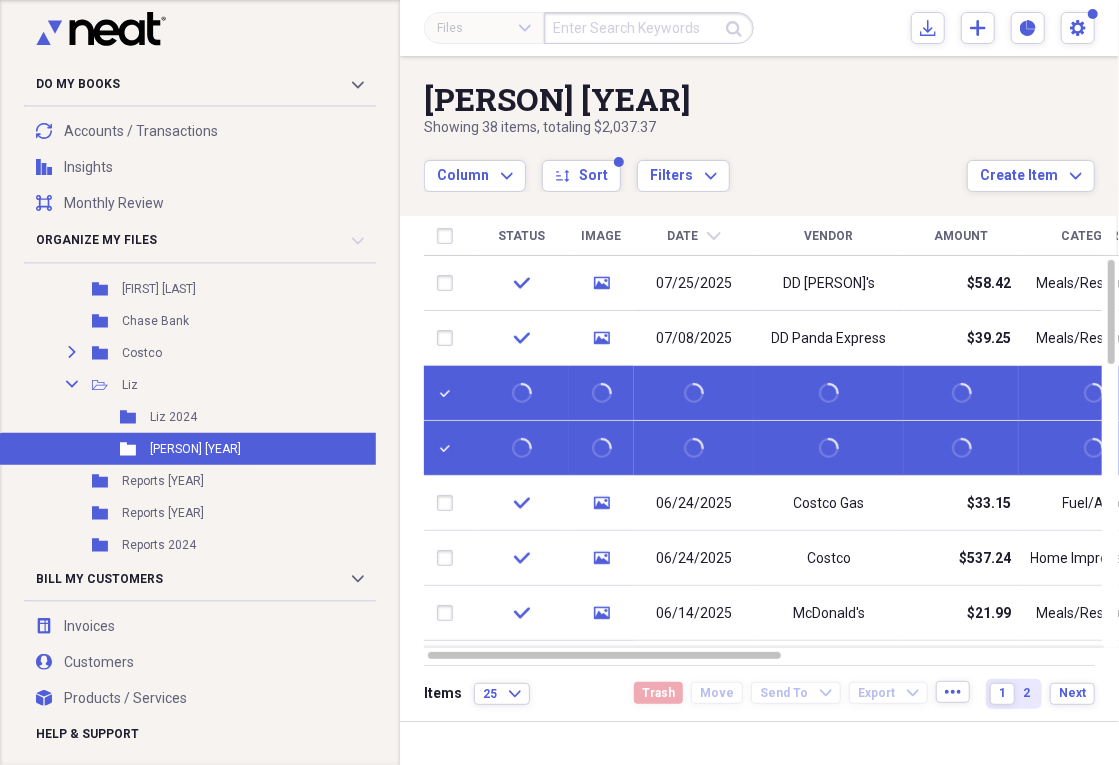 click at bounding box center (449, 393) 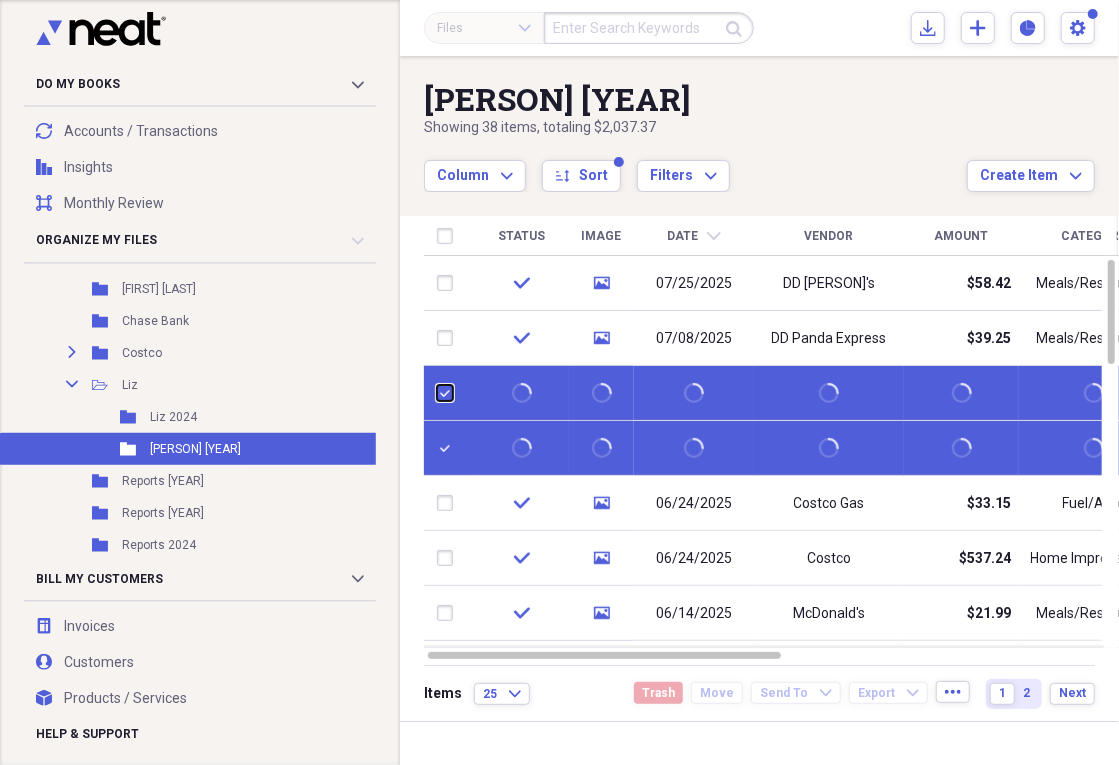 click at bounding box center [437, 393] 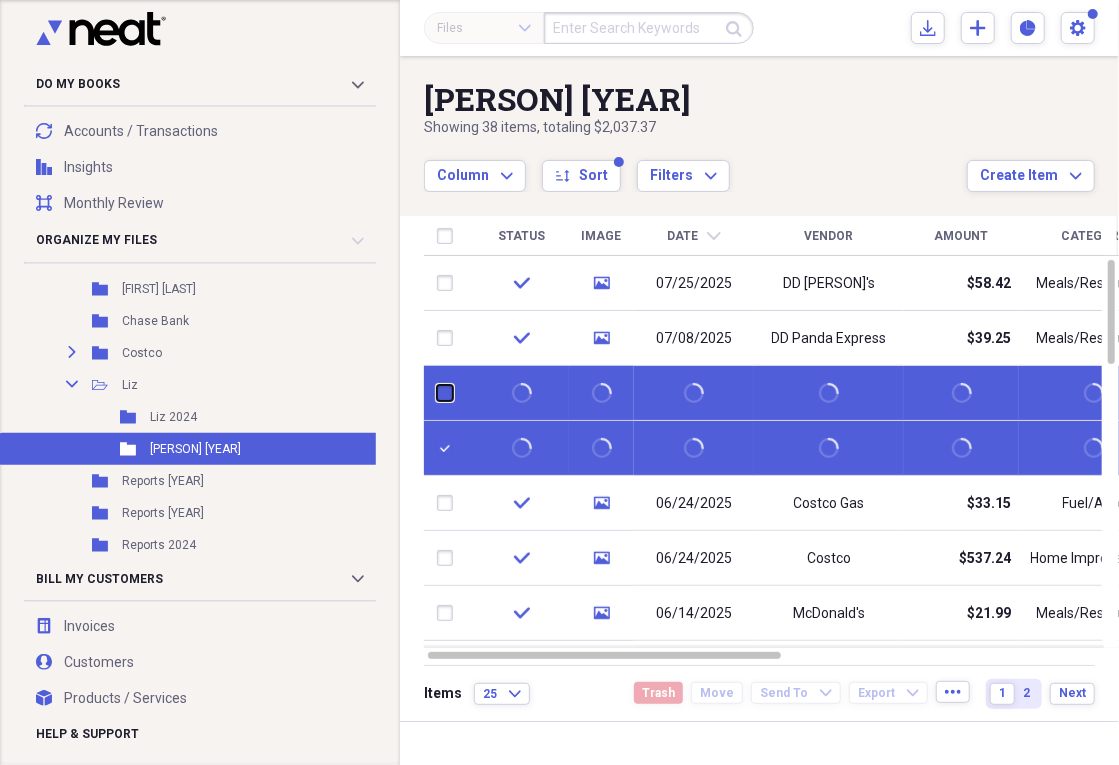checkbox on "false" 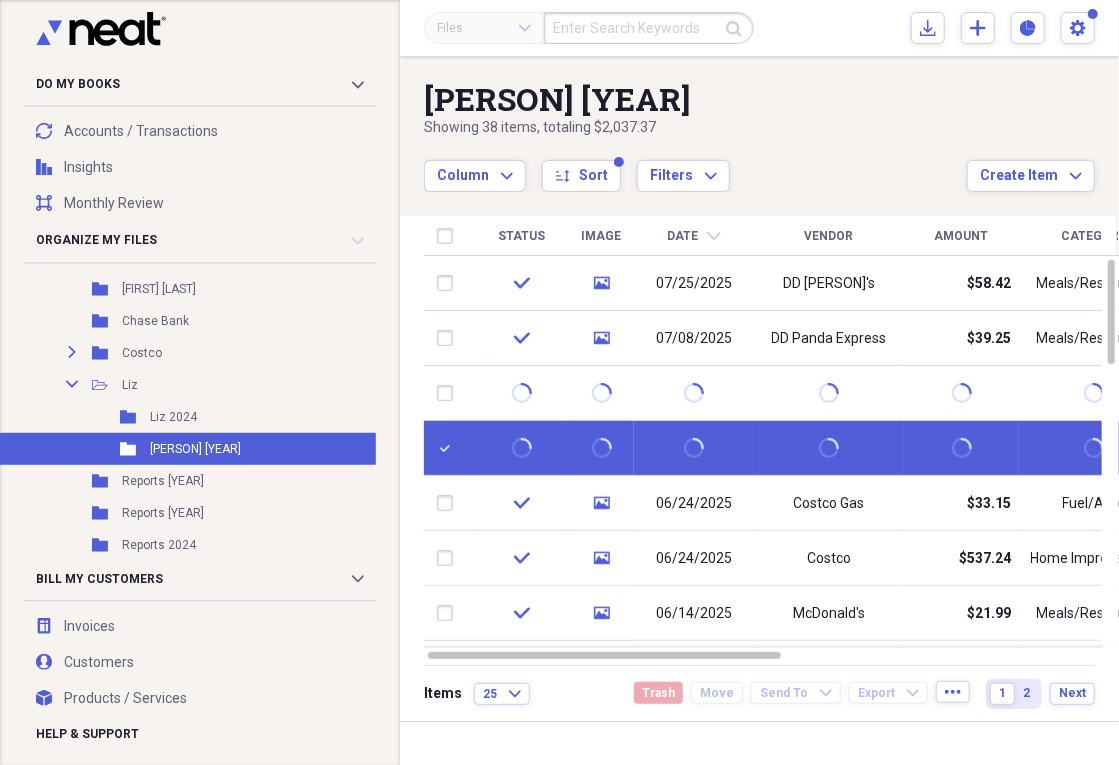 click at bounding box center [449, 448] 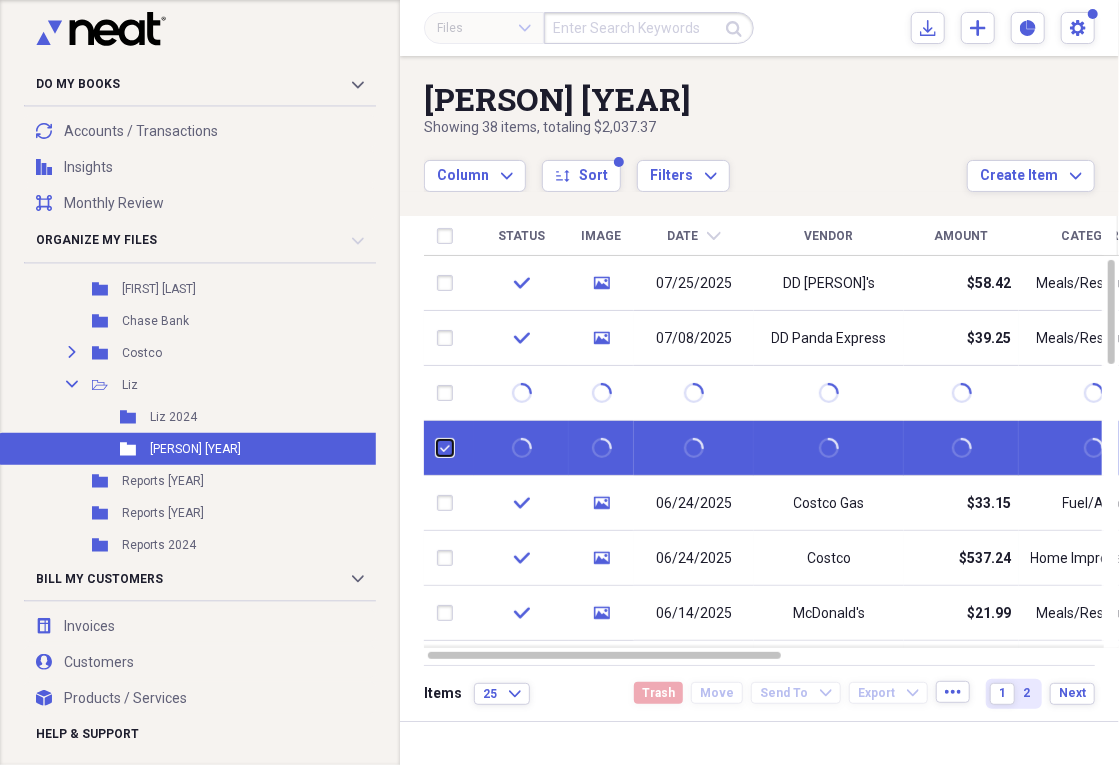 click at bounding box center (437, 448) 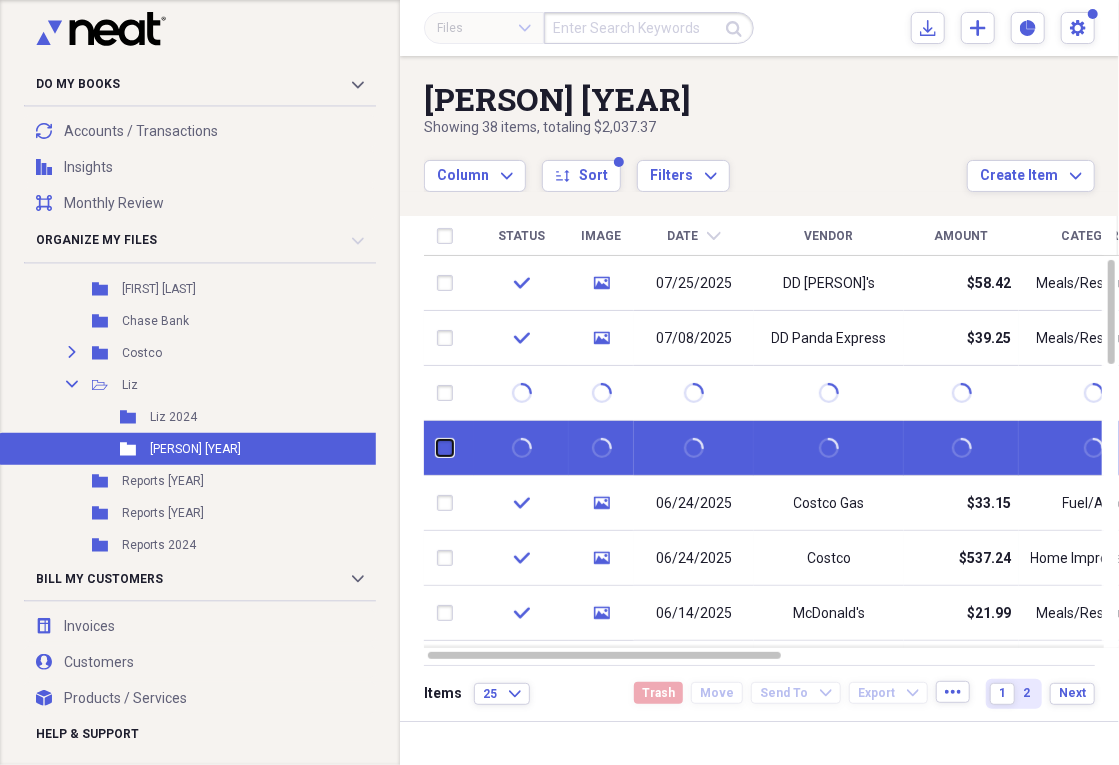 checkbox on "false" 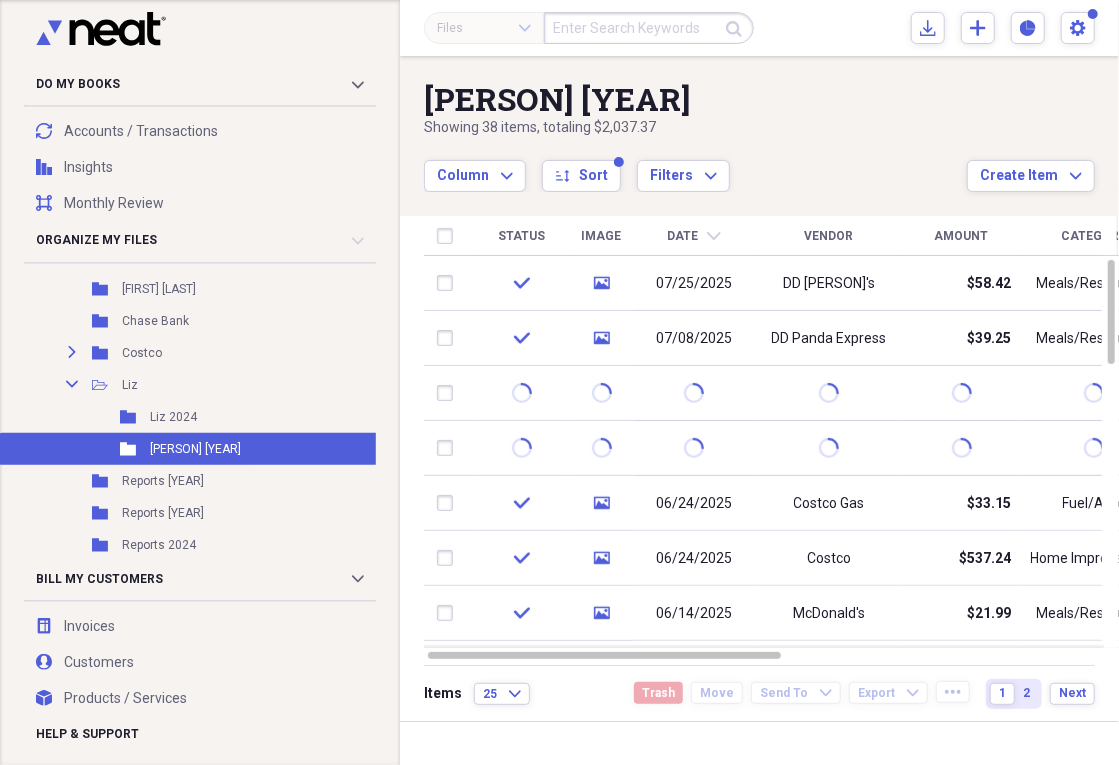 click at bounding box center [449, 393] 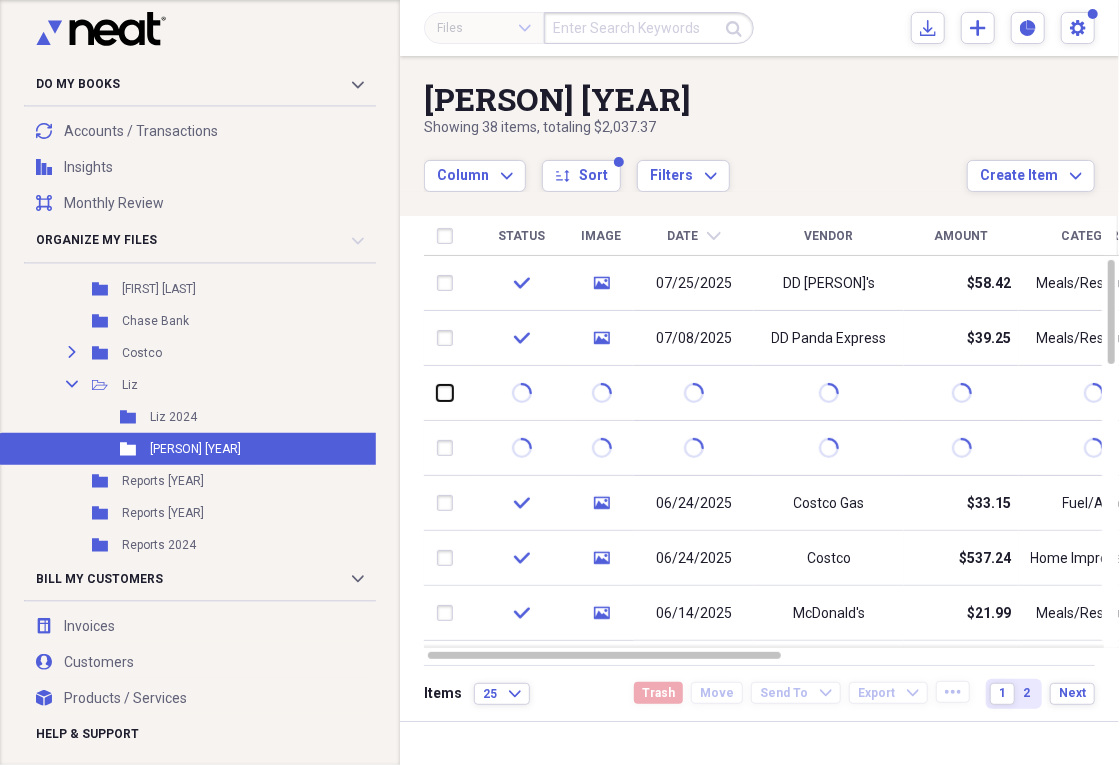 click at bounding box center (437, 393) 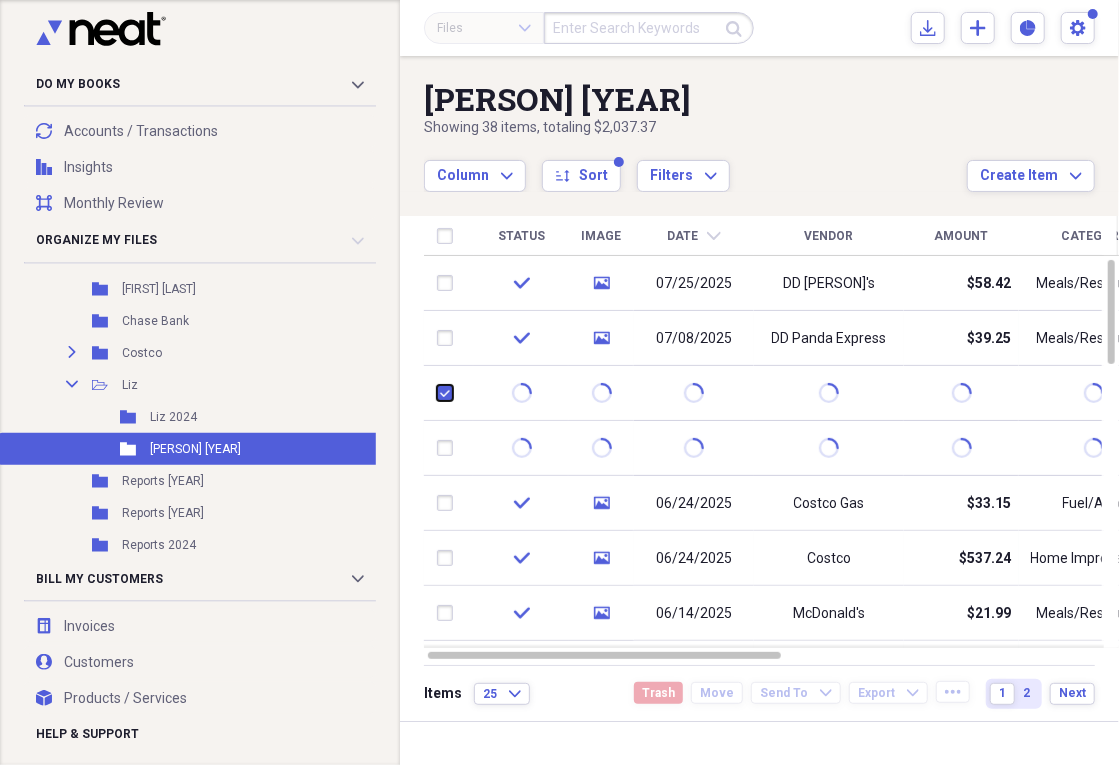 checkbox on "true" 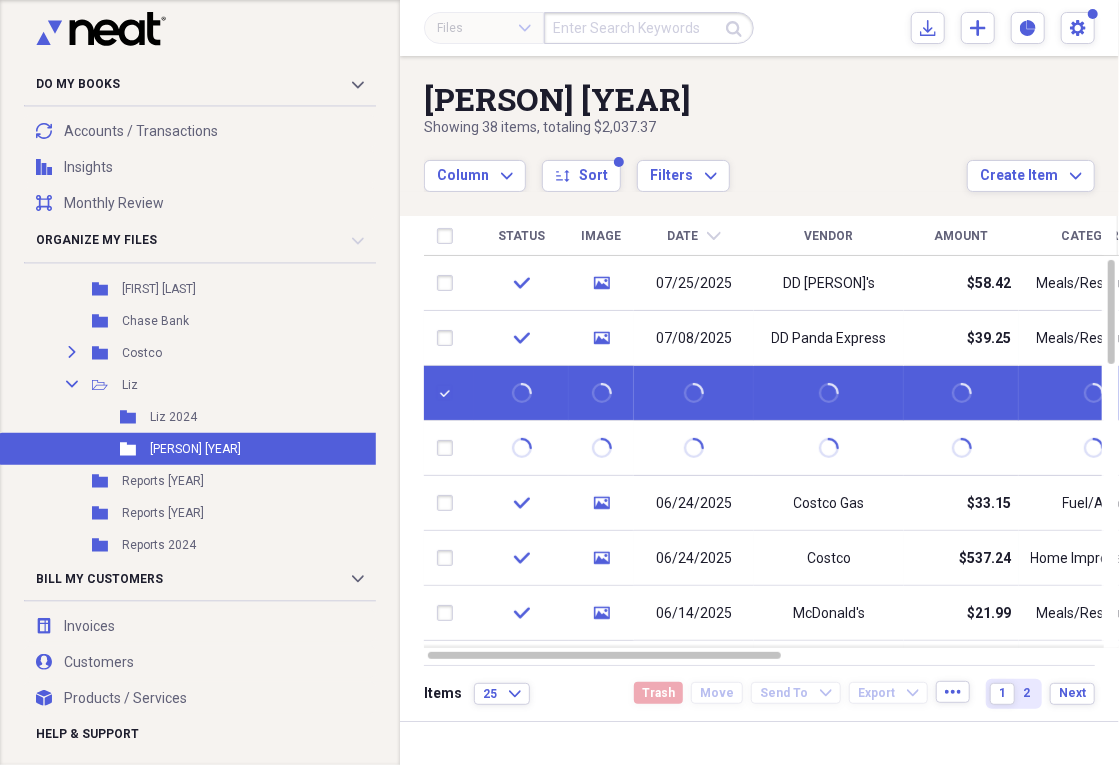 click at bounding box center (449, 448) 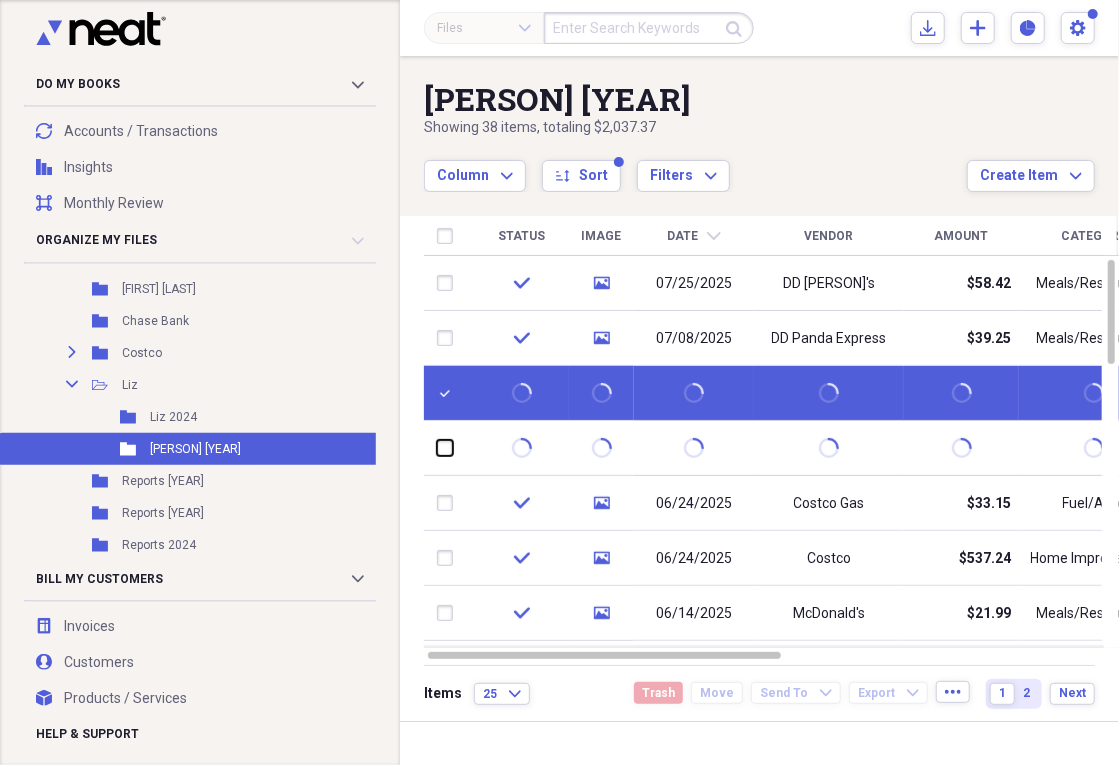 click at bounding box center (437, 448) 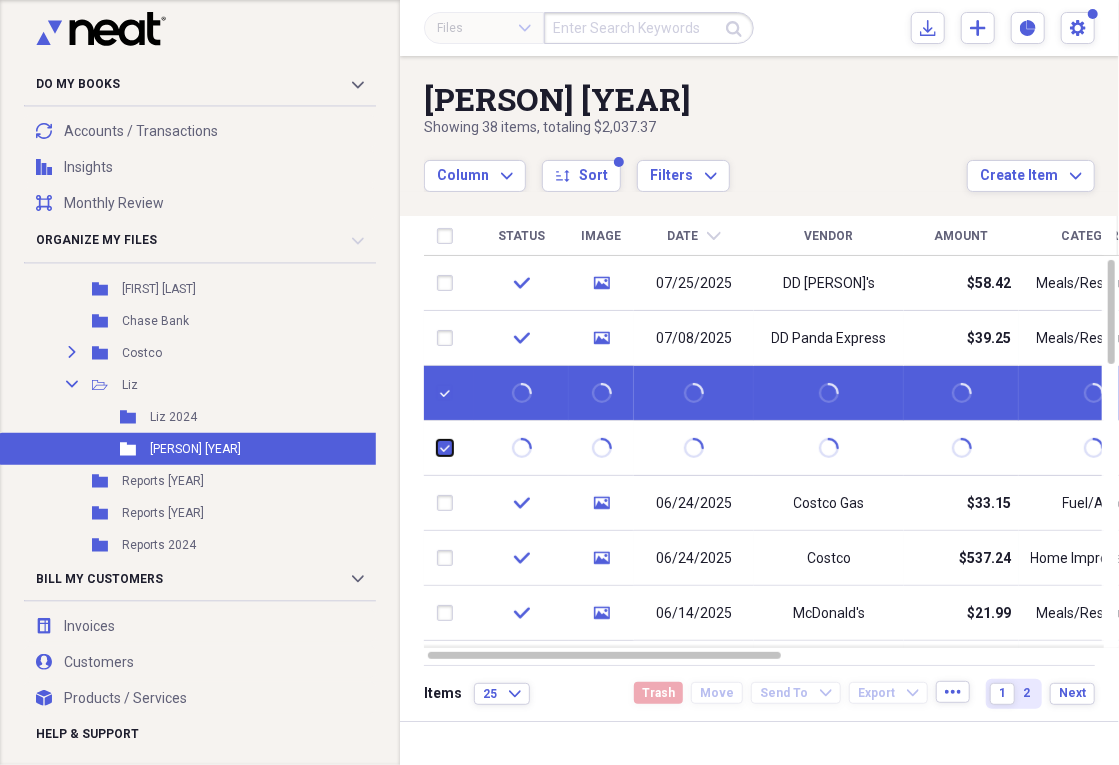 checkbox on "true" 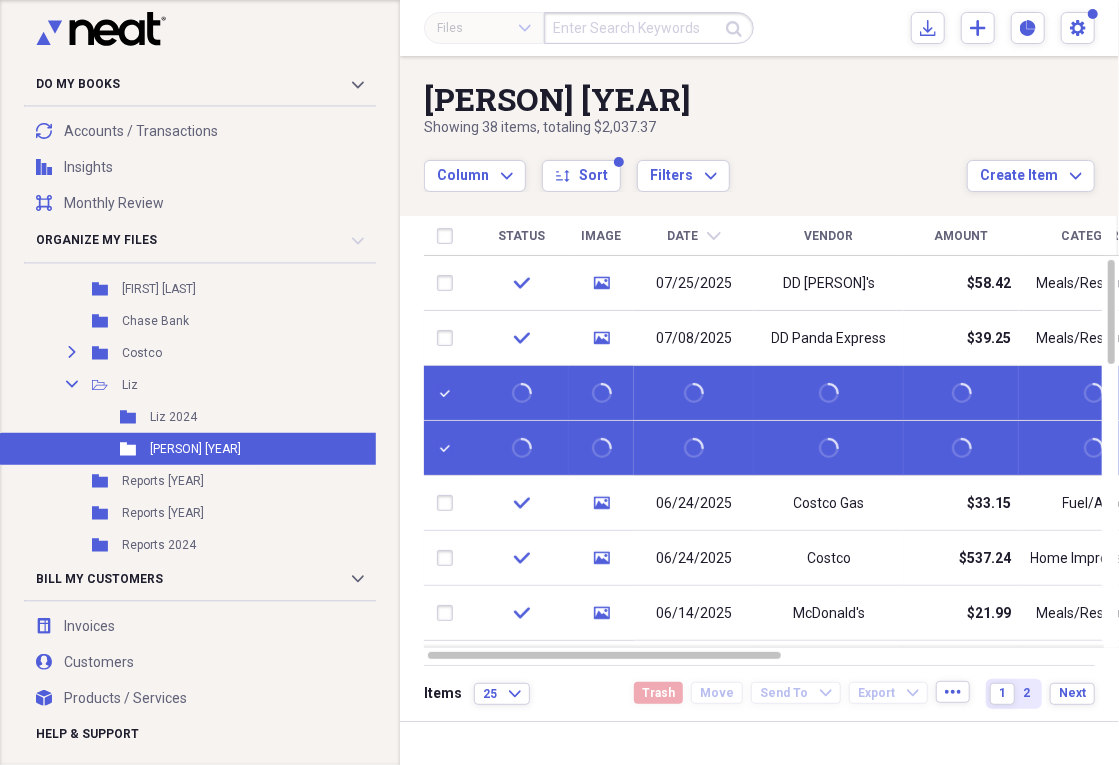 drag, startPoint x: 445, startPoint y: 392, endPoint x: 380, endPoint y: 218, distance: 185.74445 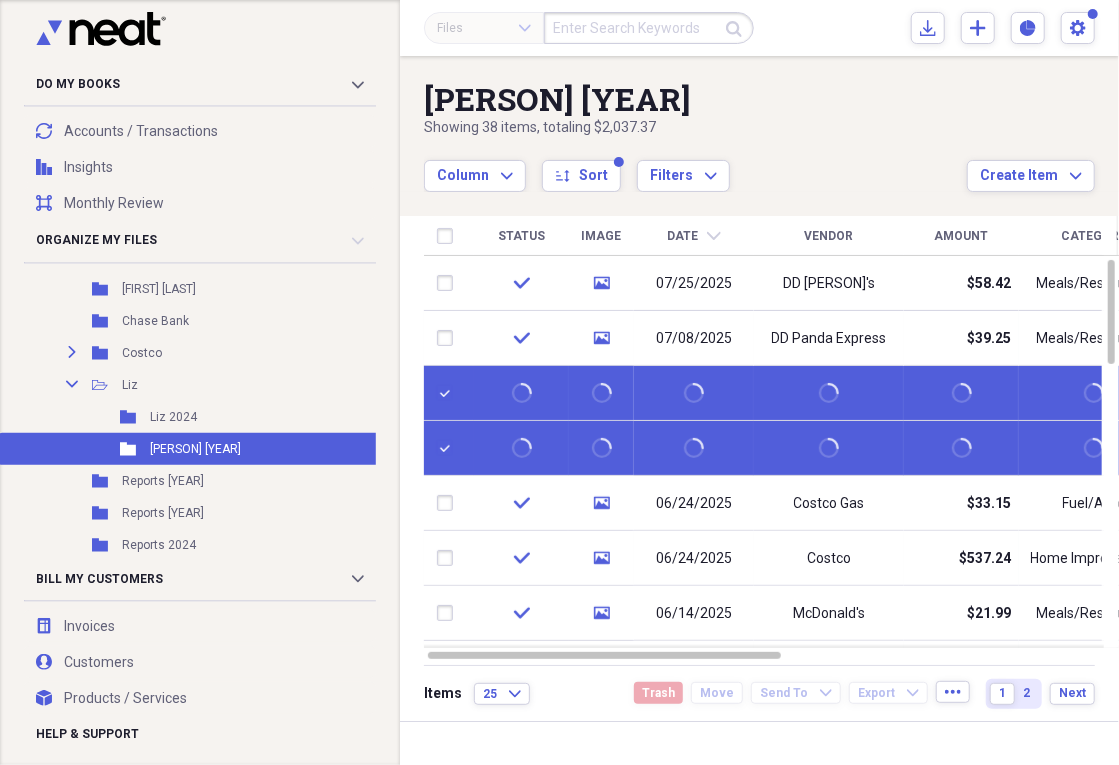 click at bounding box center [449, 393] 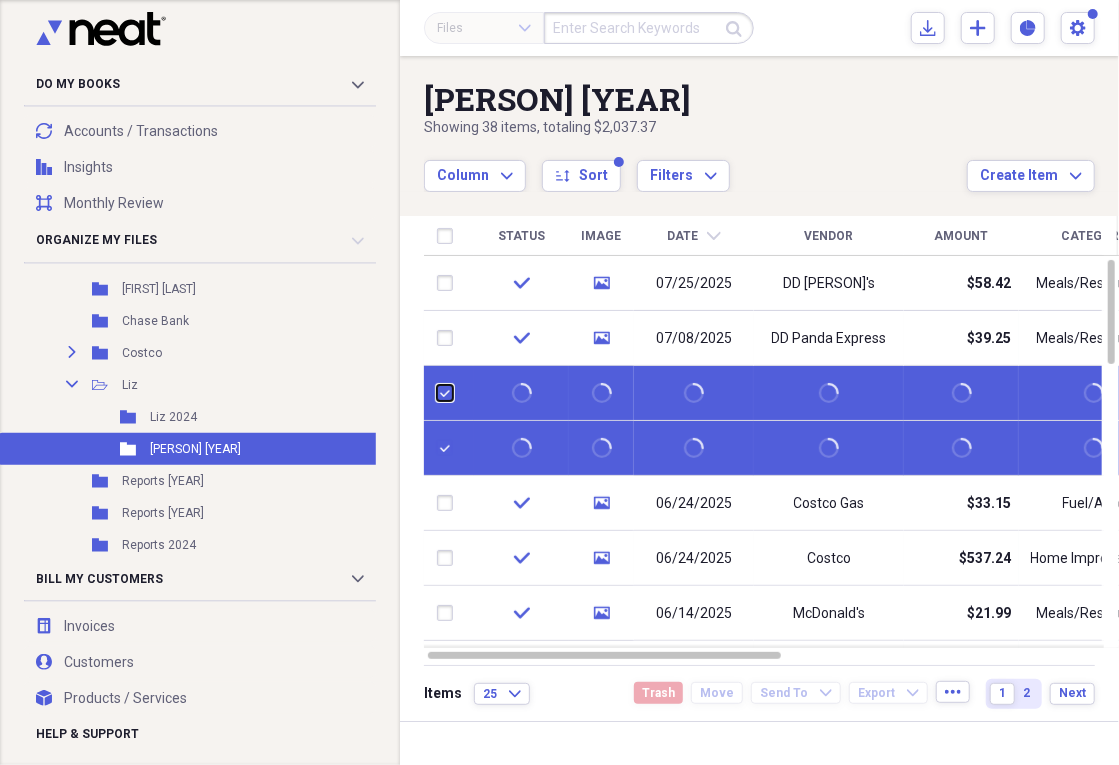 click at bounding box center (437, 393) 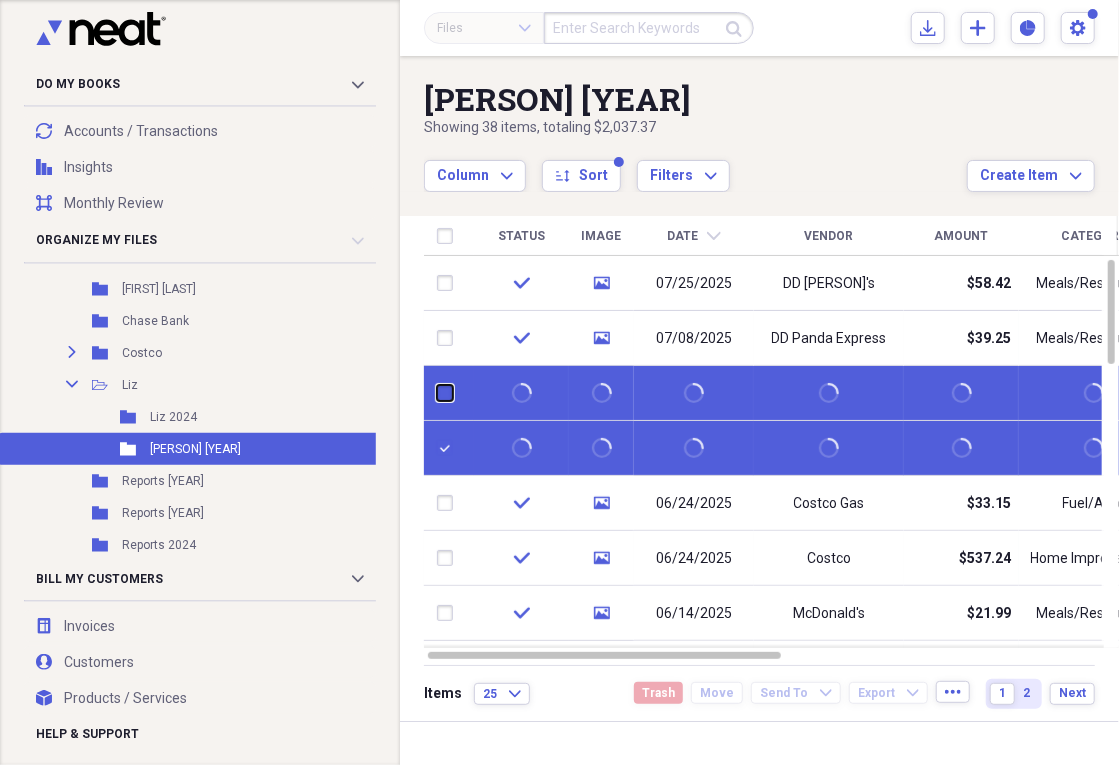 checkbox on "false" 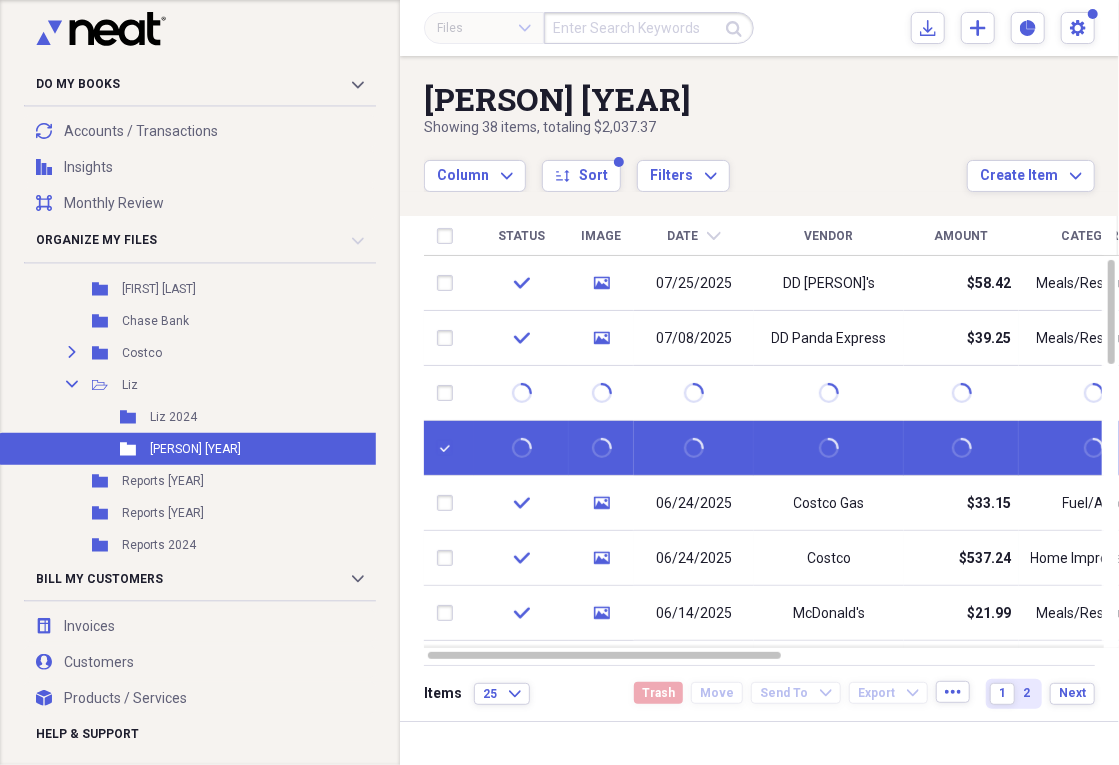 click at bounding box center (449, 448) 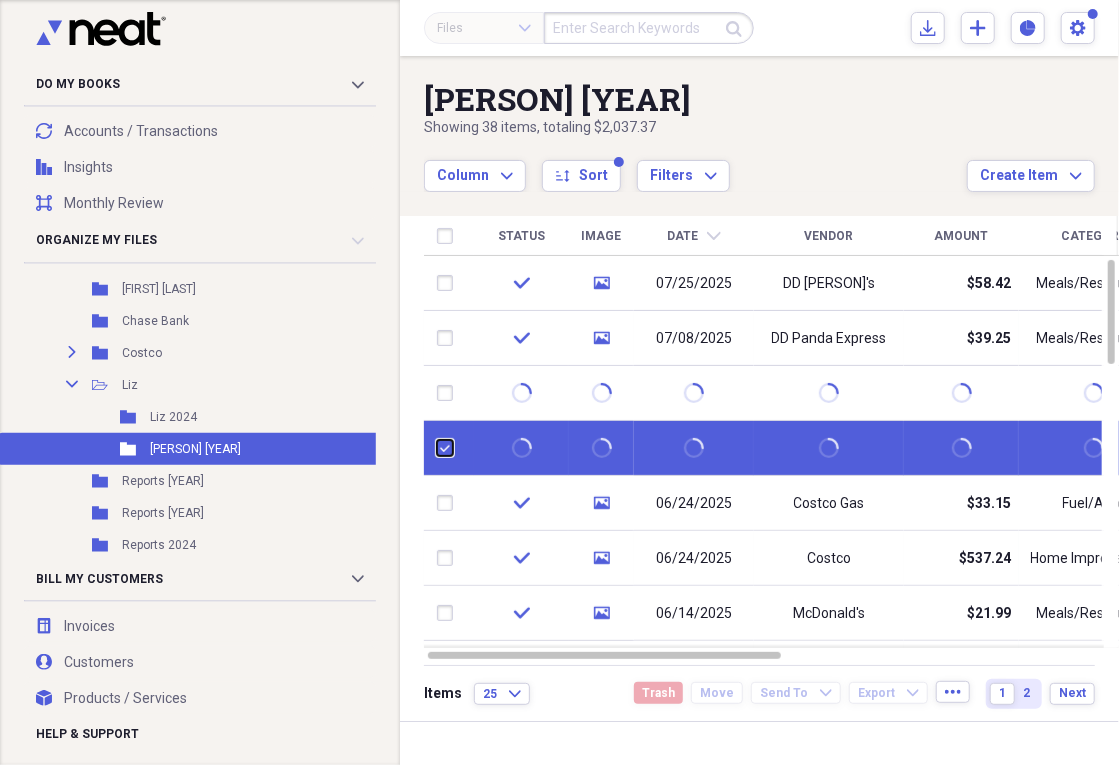 click at bounding box center [437, 448] 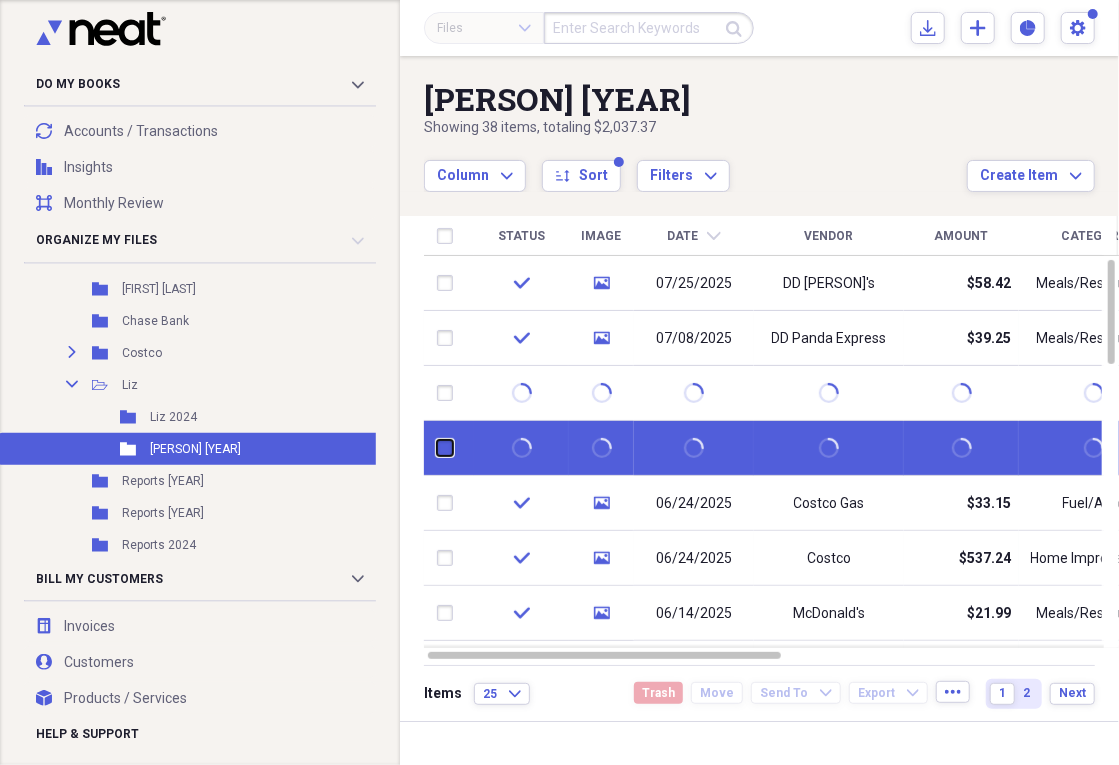 checkbox on "false" 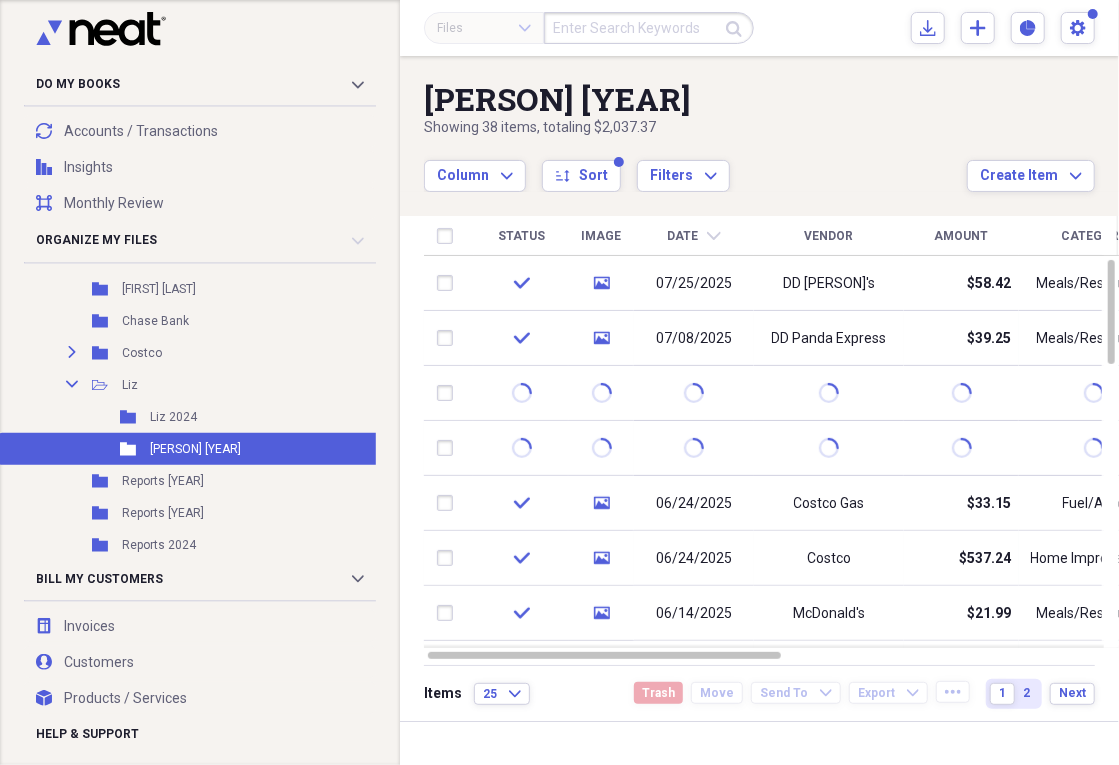 click 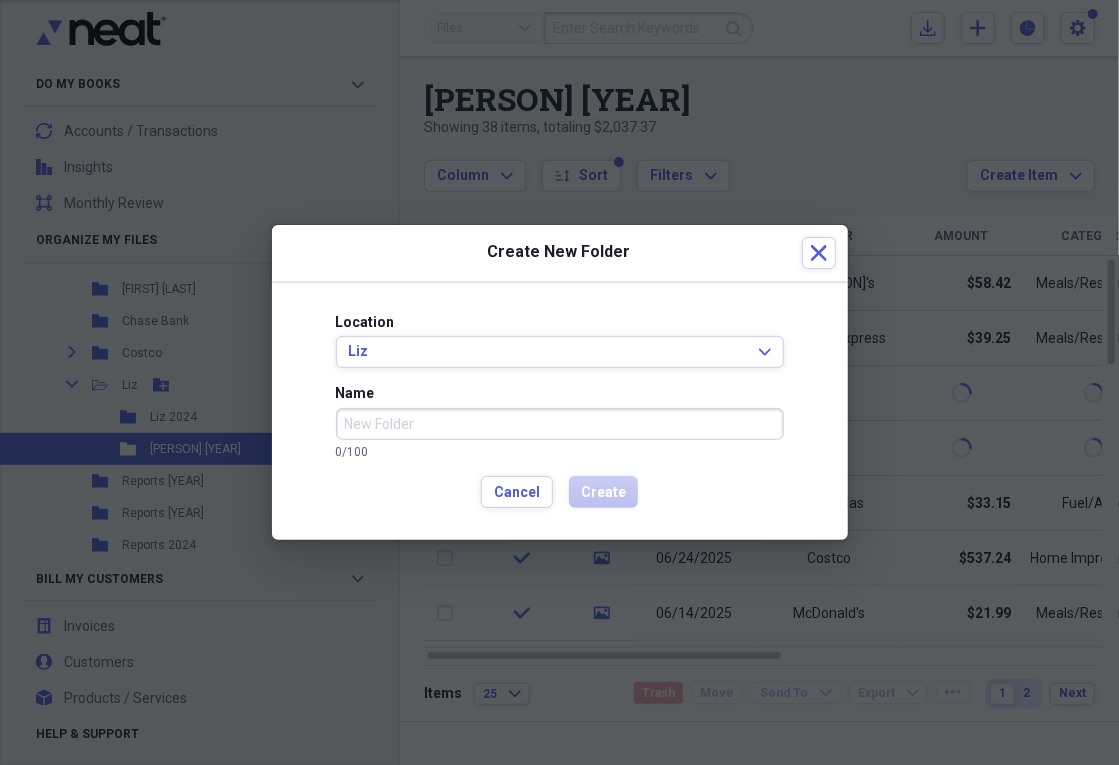 scroll, scrollTop: 927, scrollLeft: 0, axis: vertical 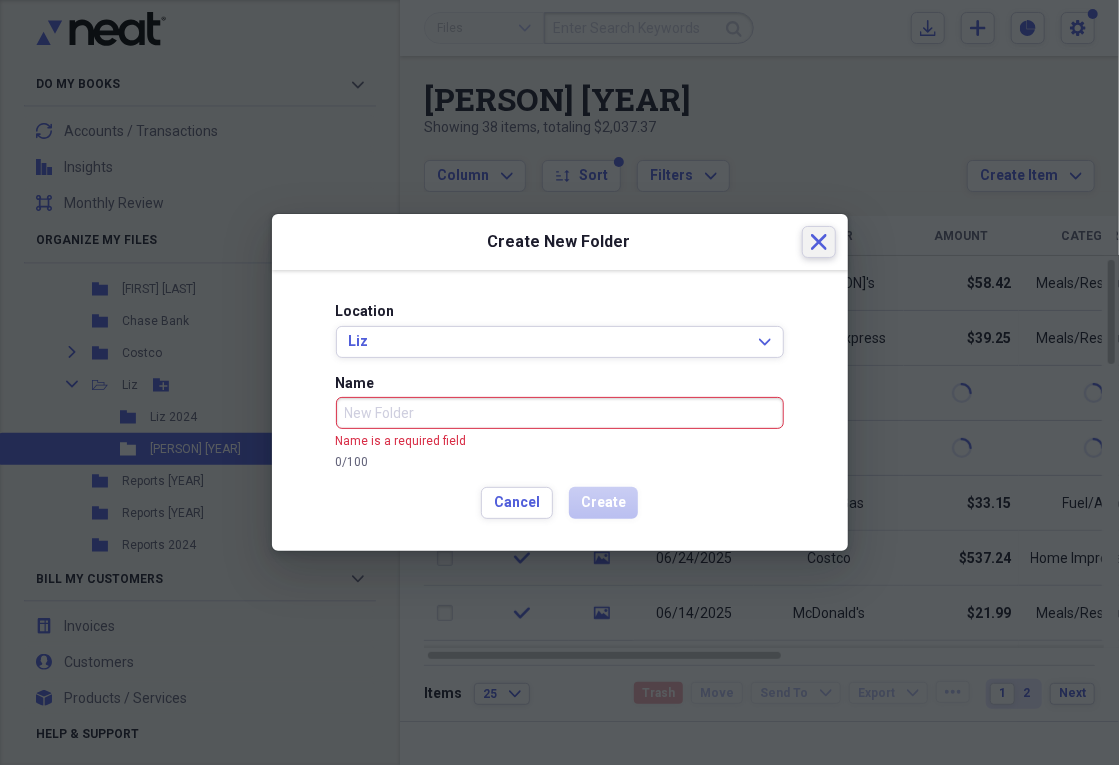 click on "Close" at bounding box center [819, 242] 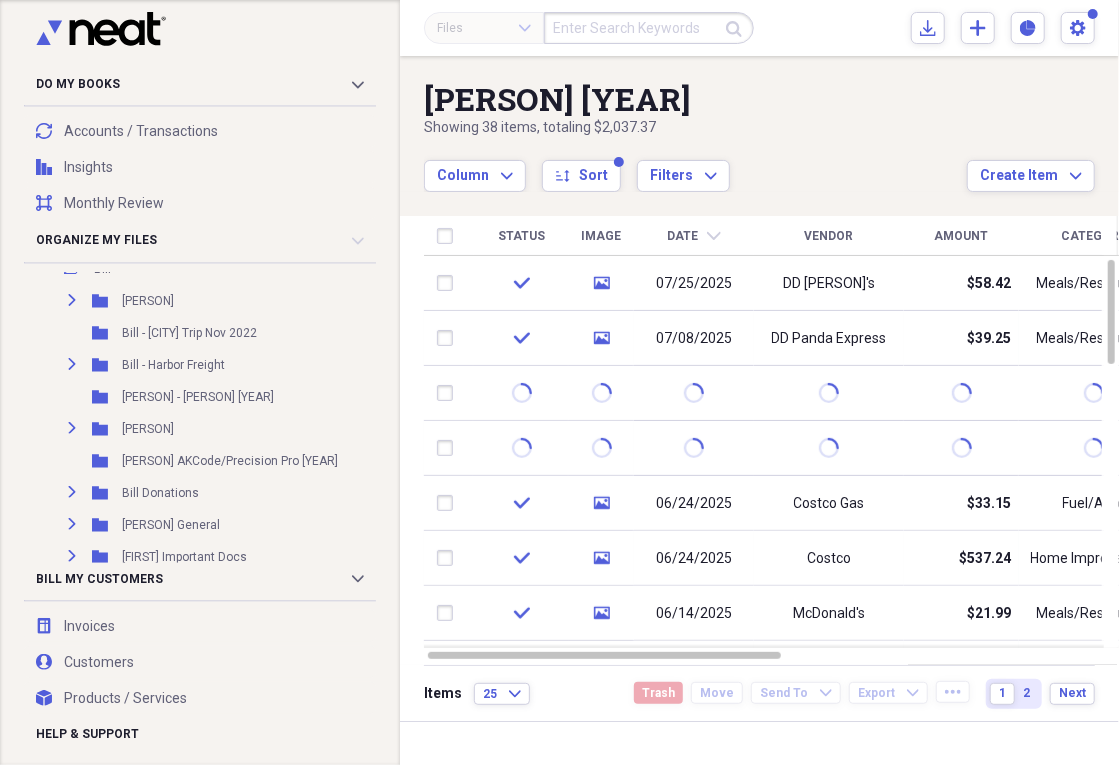 scroll, scrollTop: 0, scrollLeft: 0, axis: both 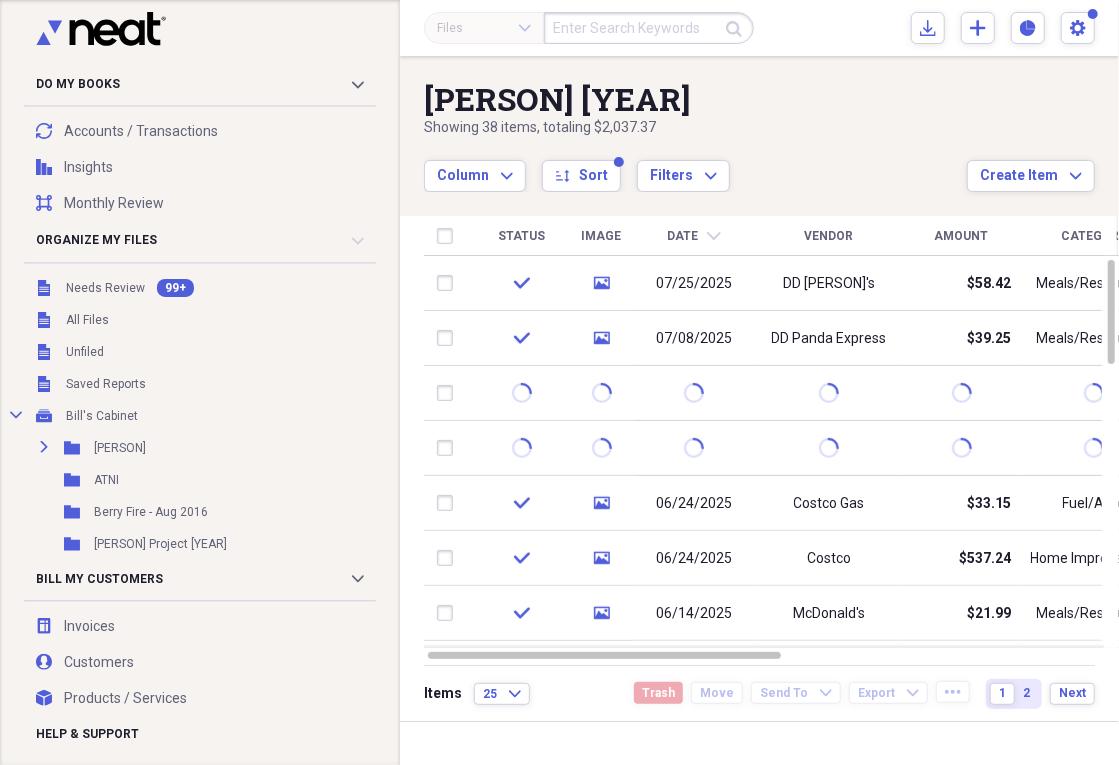 click on "Unfiled All Files" at bounding box center (199, 320) 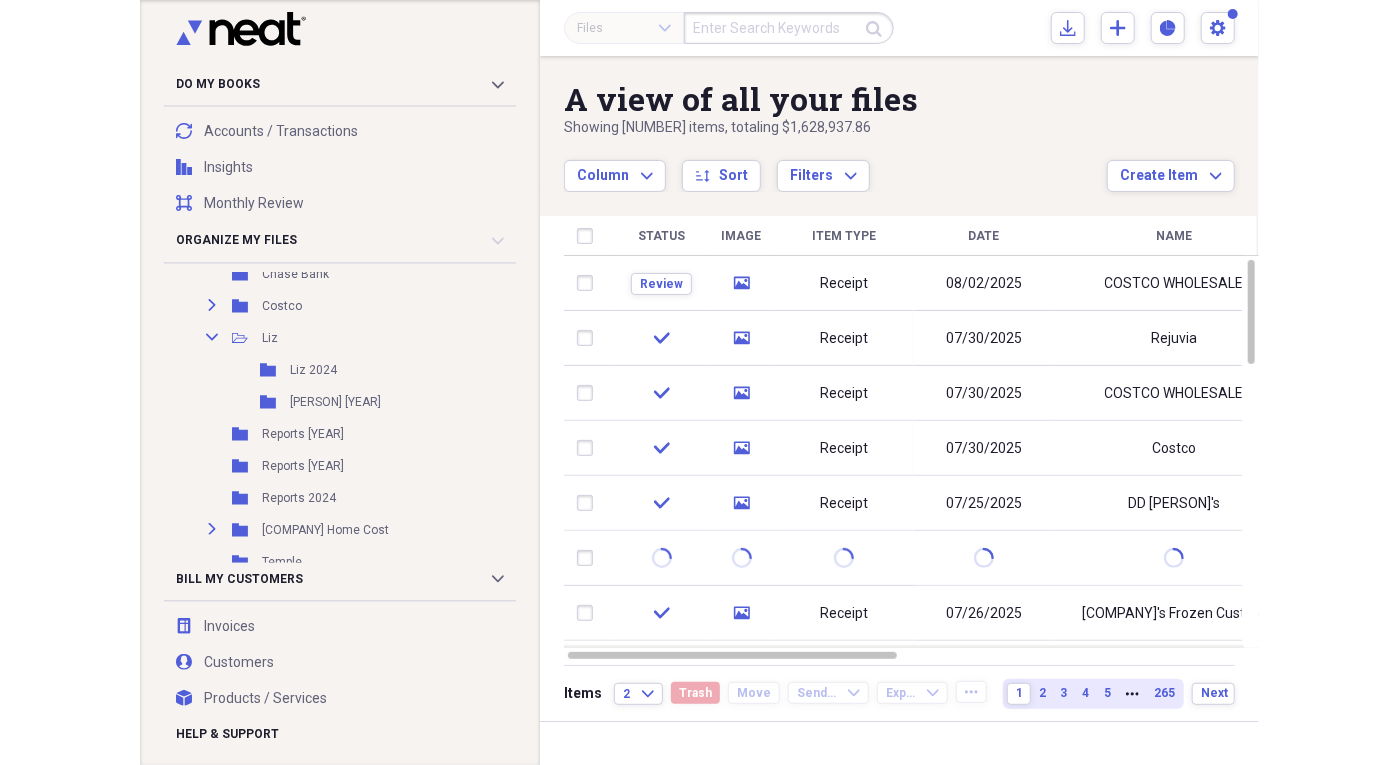 scroll, scrollTop: 977, scrollLeft: 0, axis: vertical 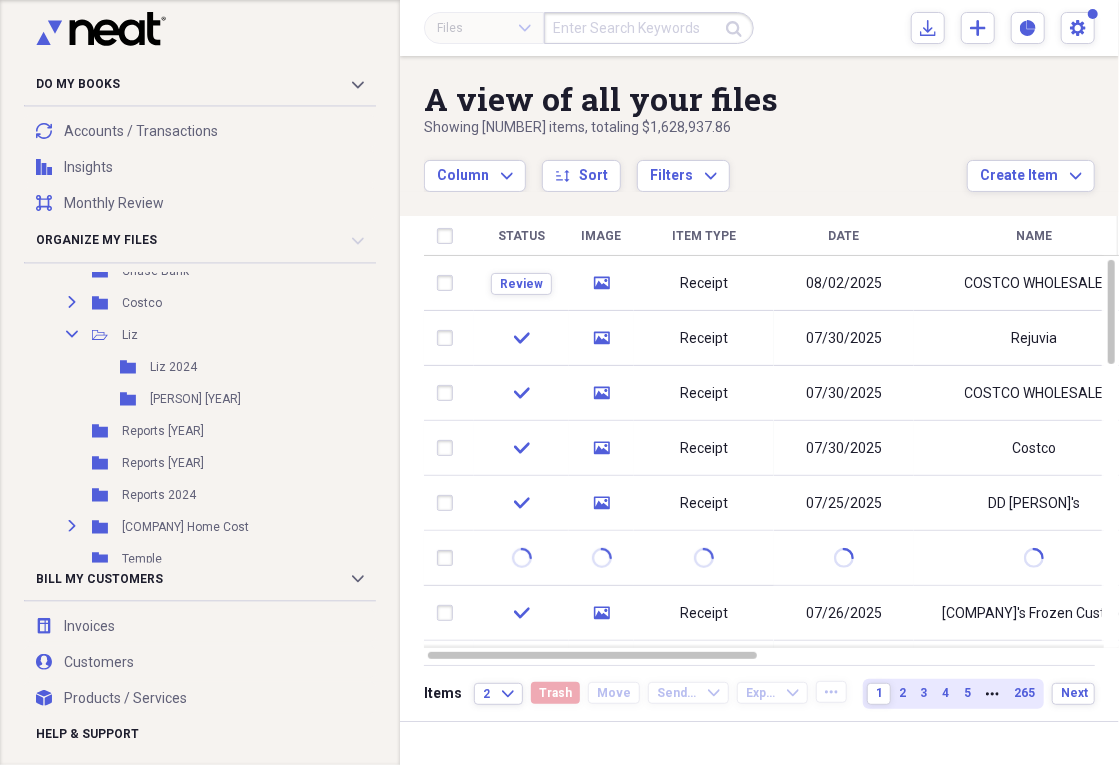 click on "[PERSON] [YEAR]" at bounding box center (195, 399) 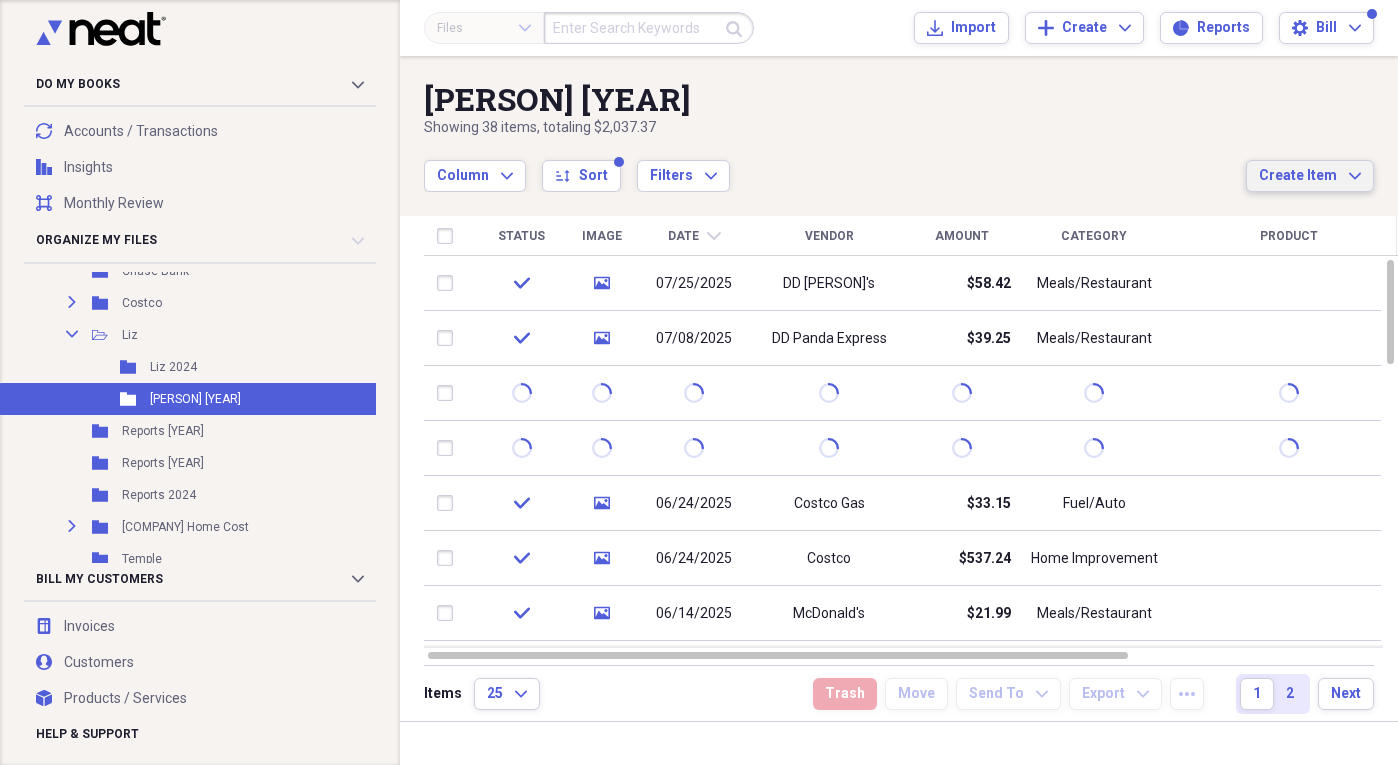 click on "Create Item" at bounding box center (1298, 176) 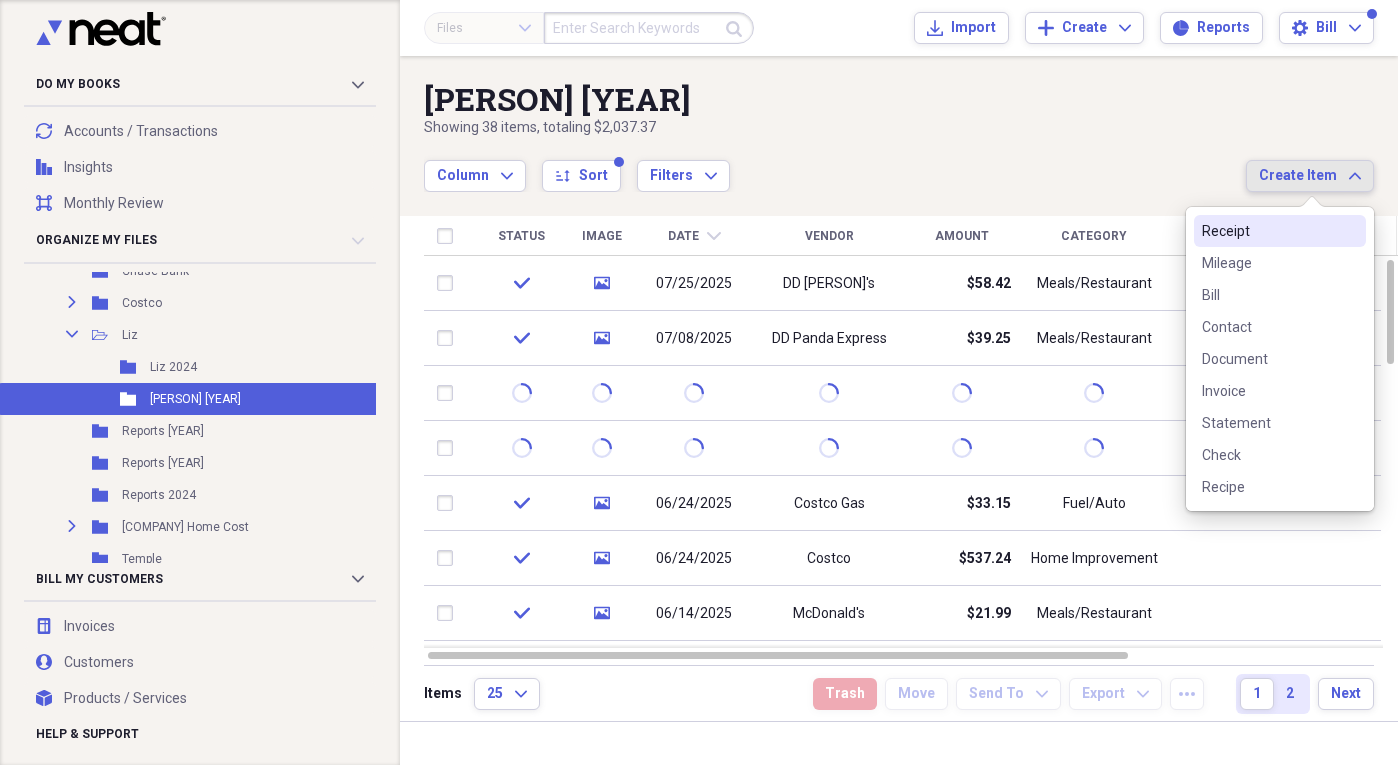 click on "Receipt" at bounding box center (1268, 231) 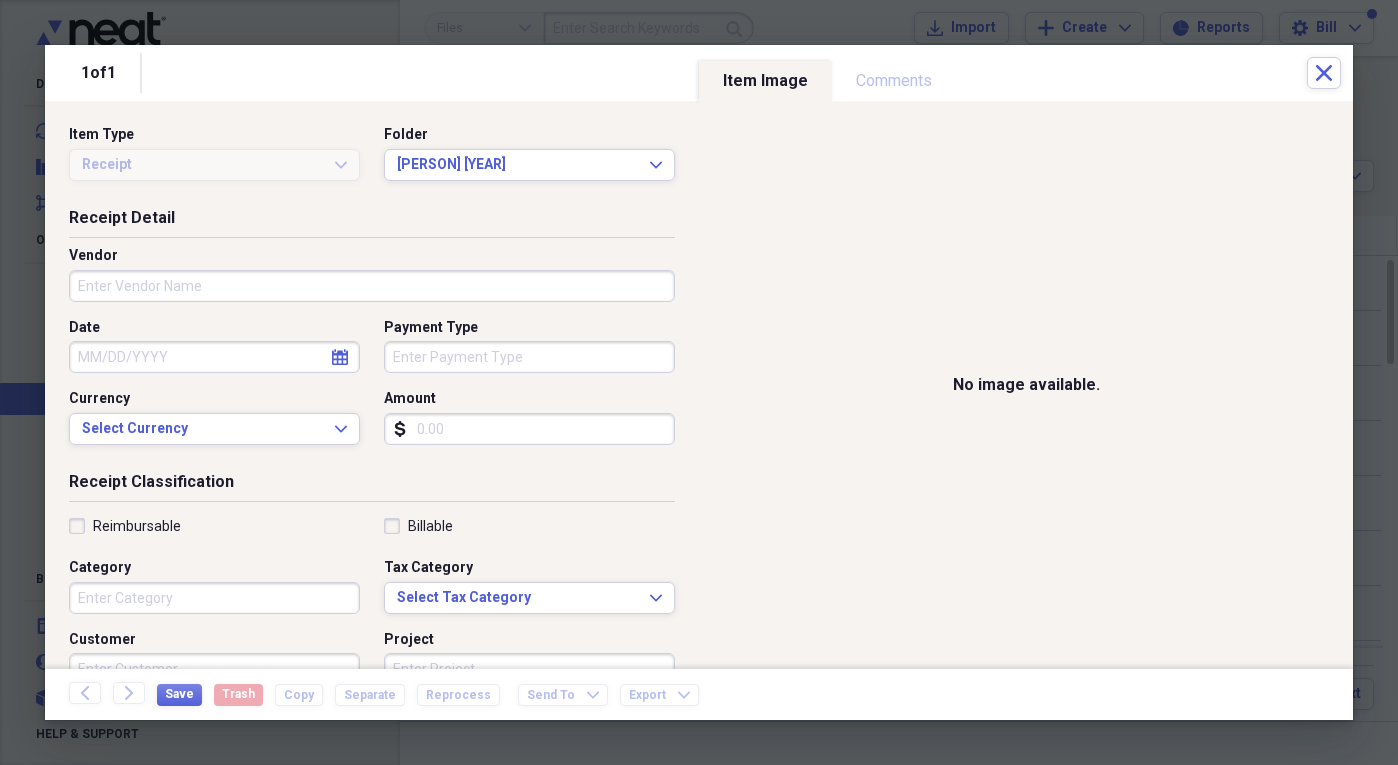 scroll, scrollTop: 977, scrollLeft: 0, axis: vertical 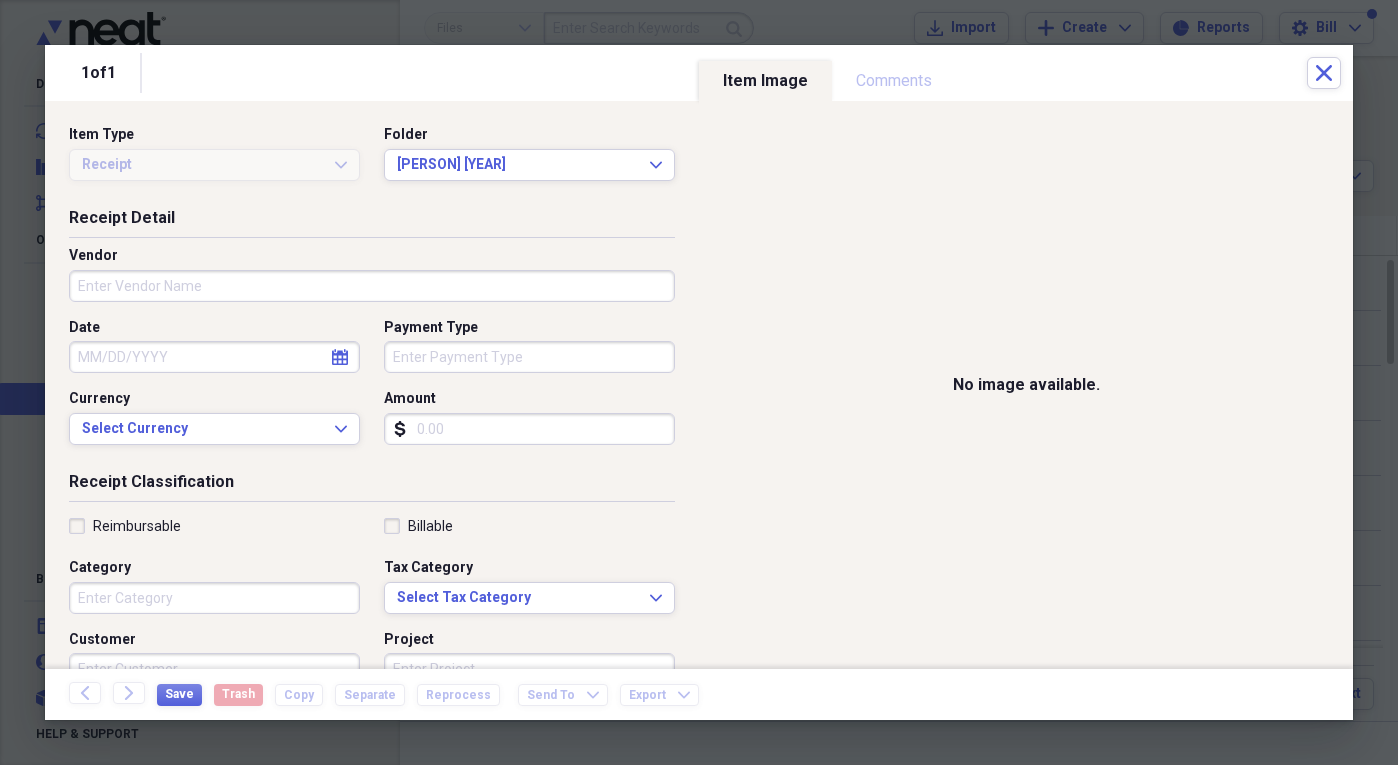 click on "Vendor" at bounding box center [372, 286] 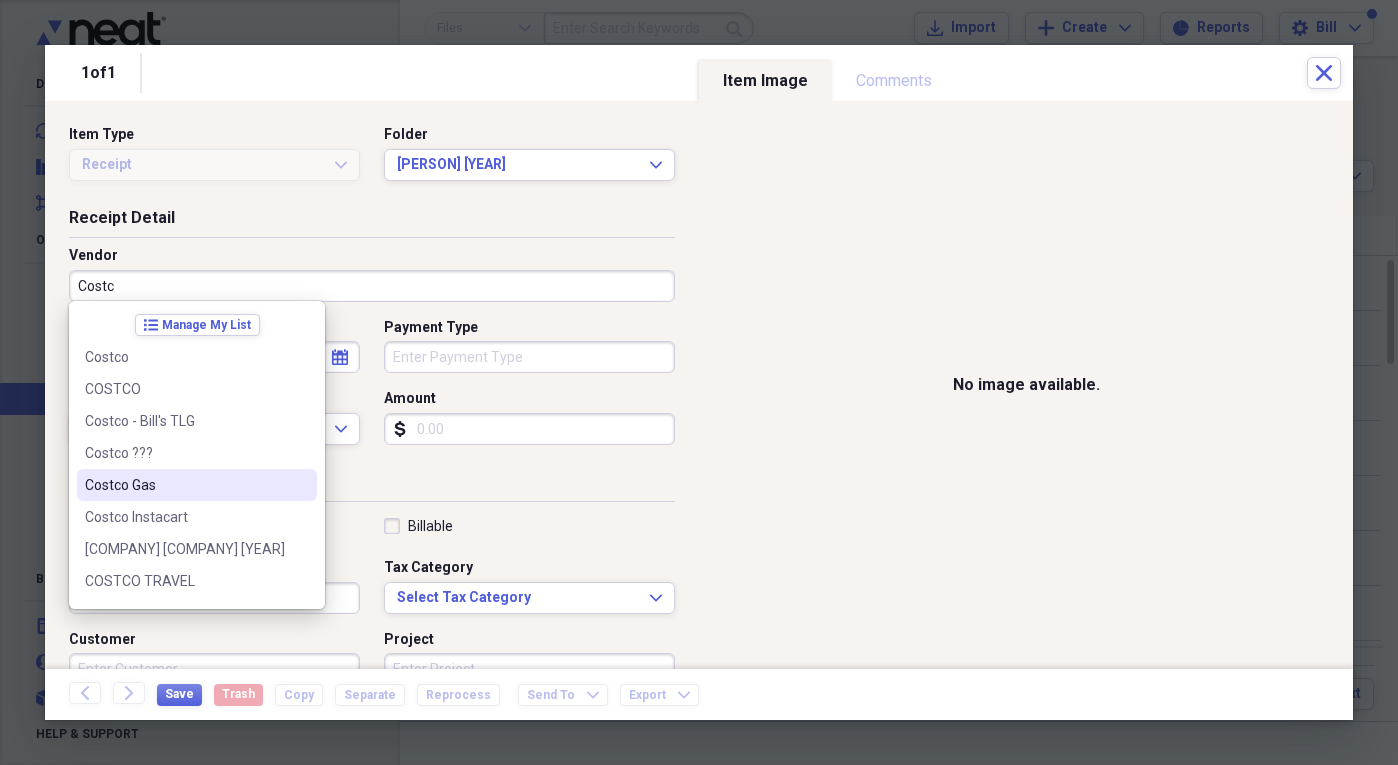 click on "Costco Gas" at bounding box center [185, 485] 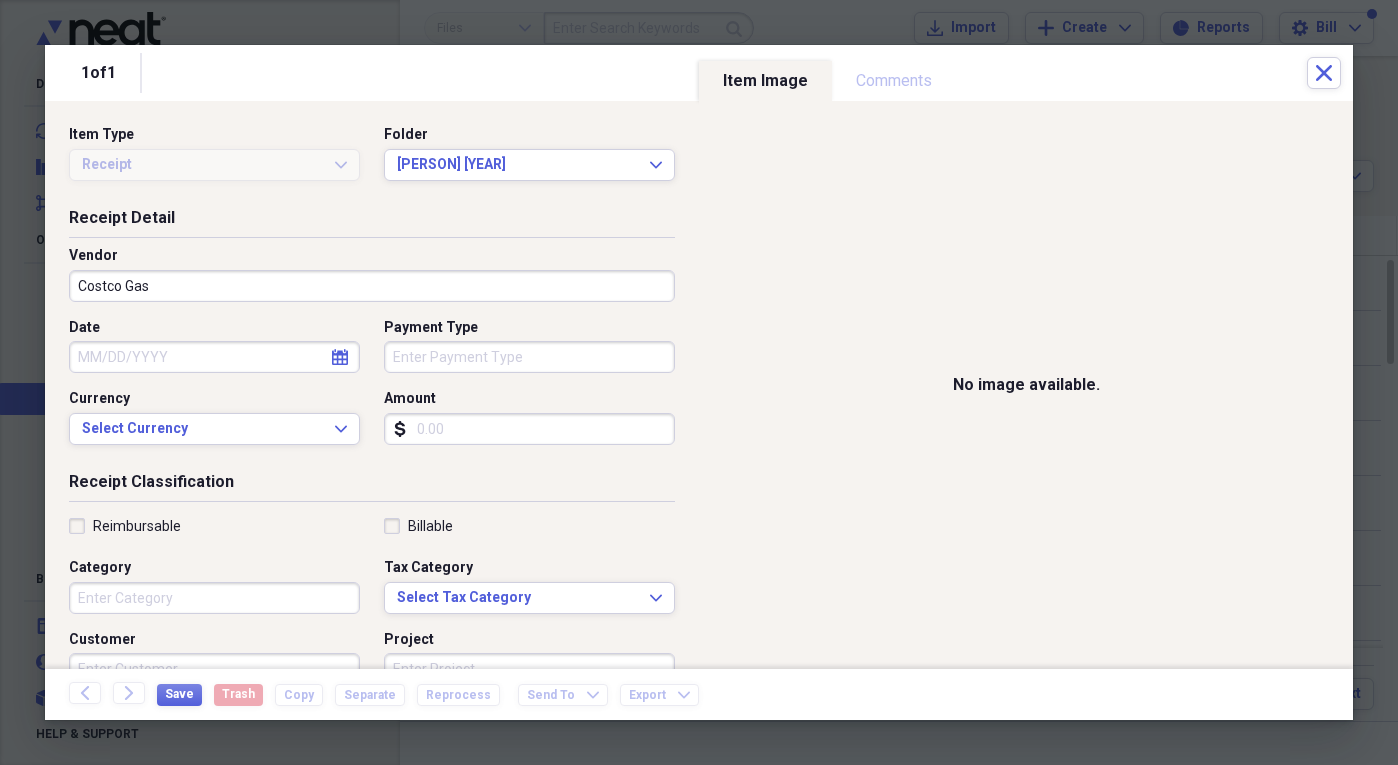 click on "Date" at bounding box center [214, 357] 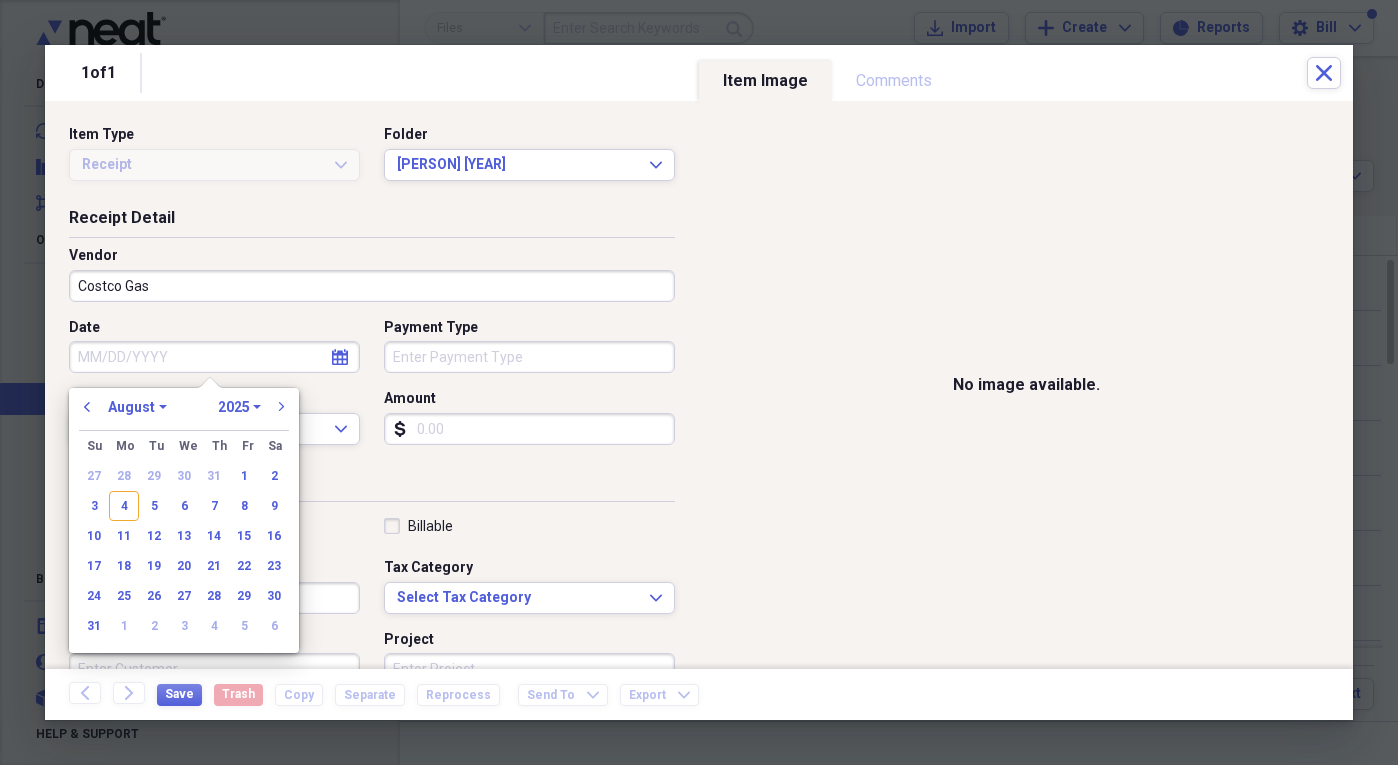 click on "4" at bounding box center (124, 506) 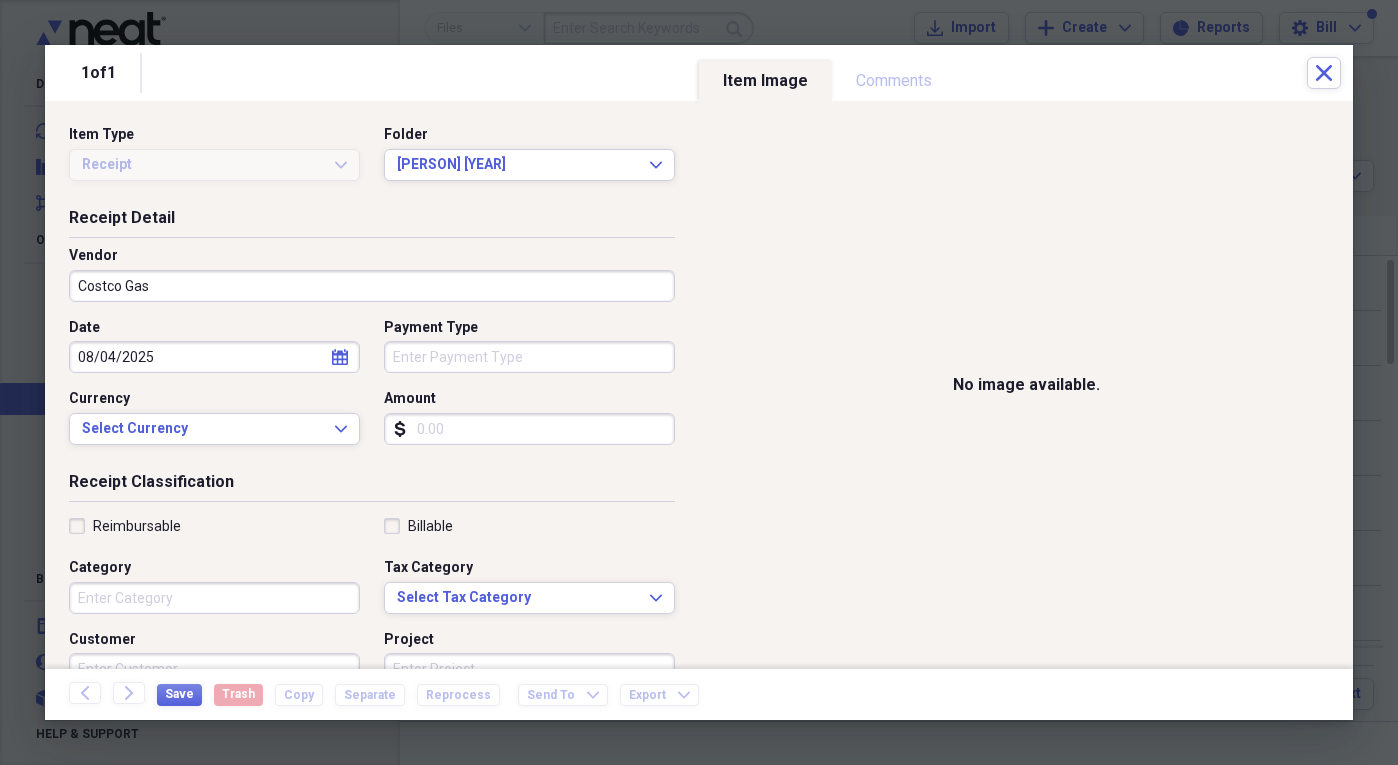 click on "Payment Type" at bounding box center [529, 357] 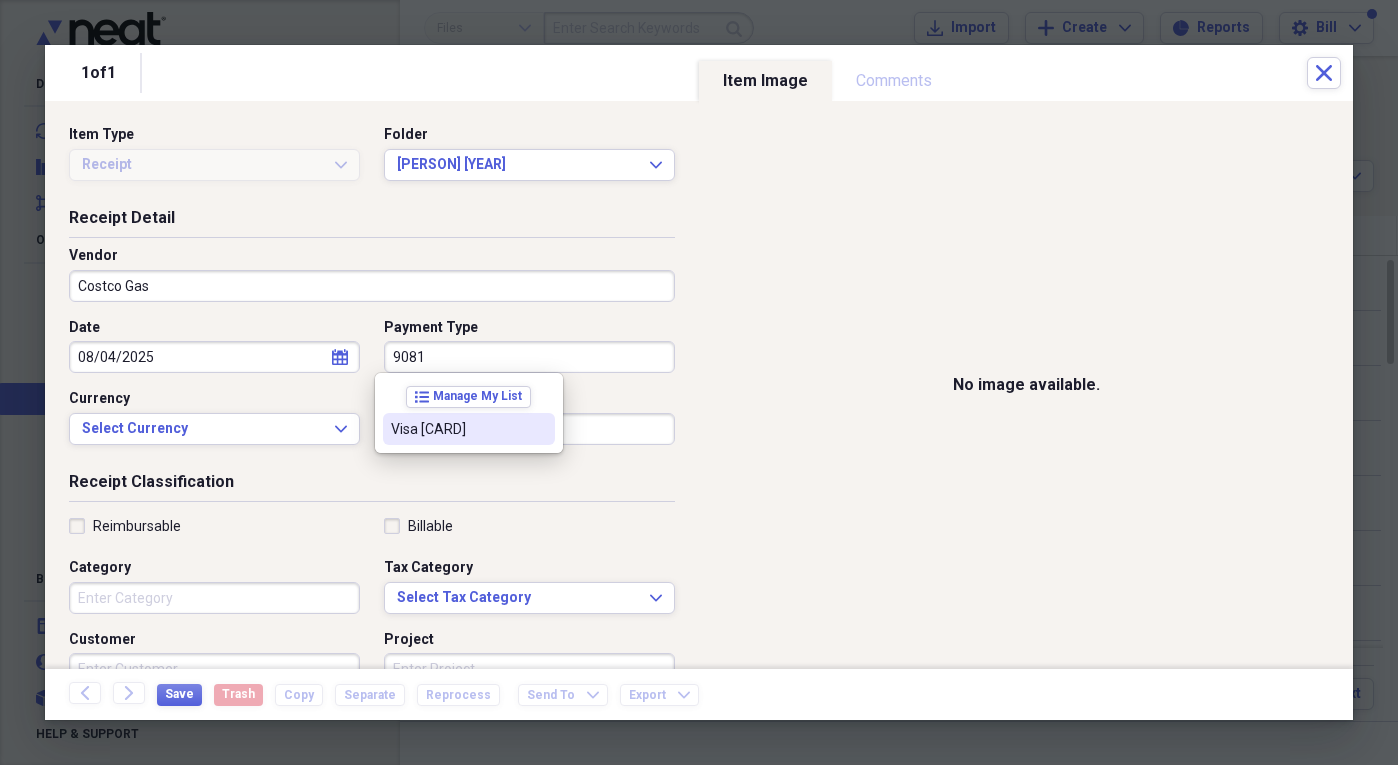 click on "Visa [CARD]" at bounding box center (457, 429) 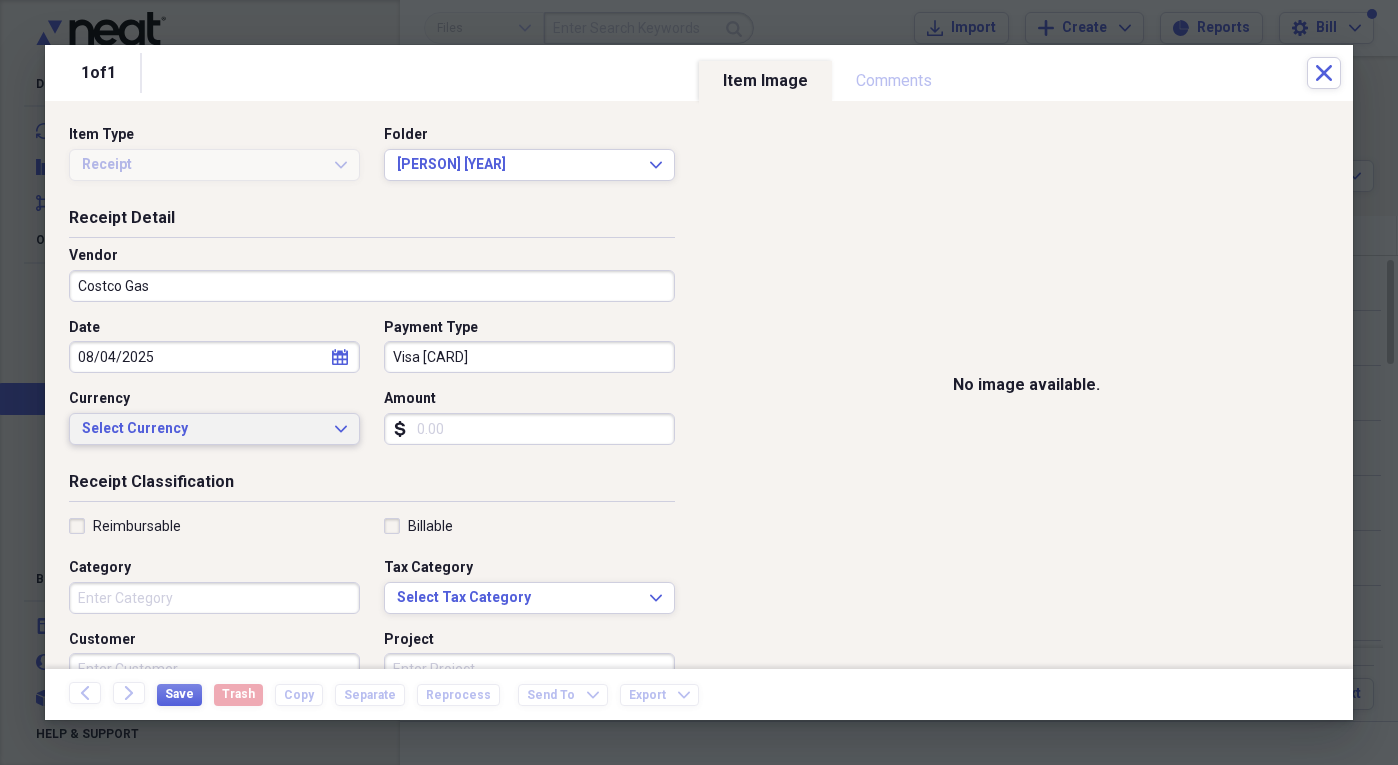 click on "Select Currency" at bounding box center (202, 429) 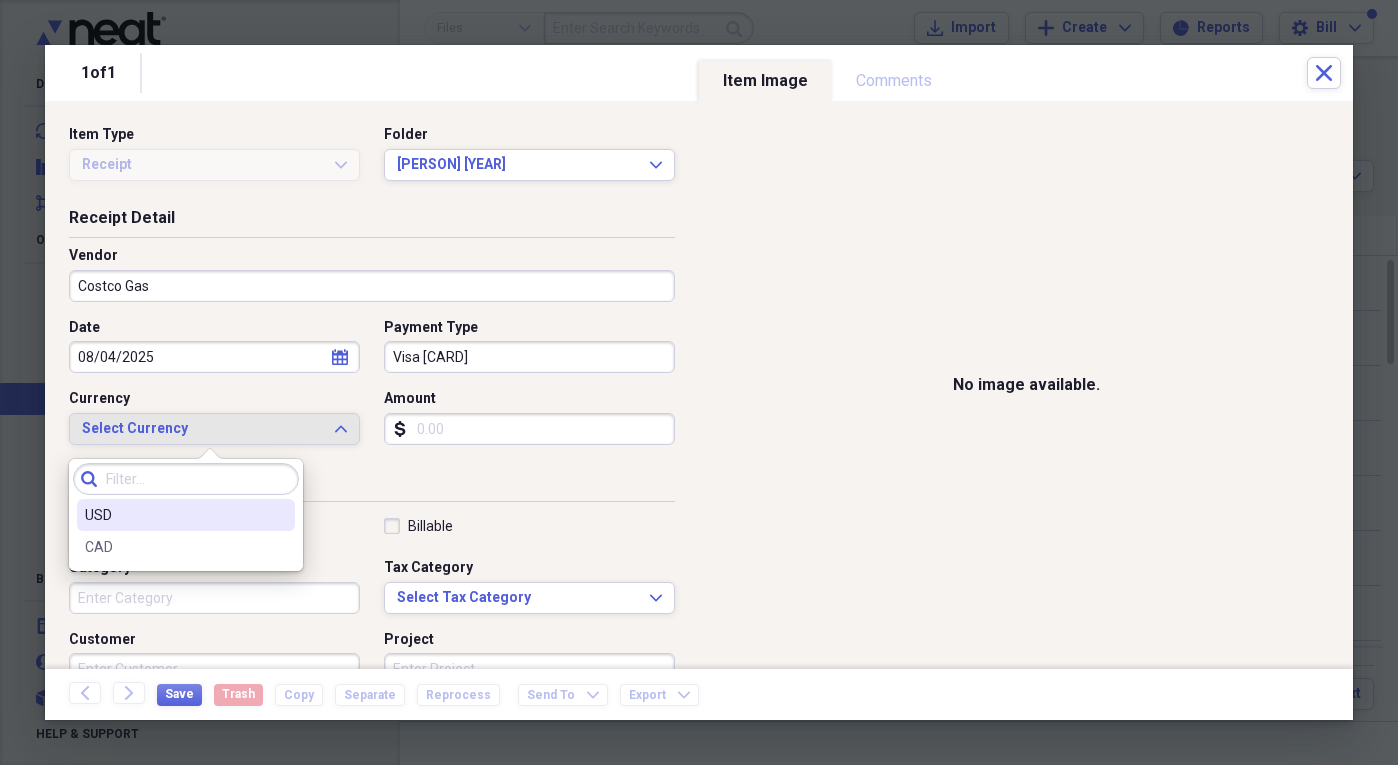 click on "USD" at bounding box center [174, 515] 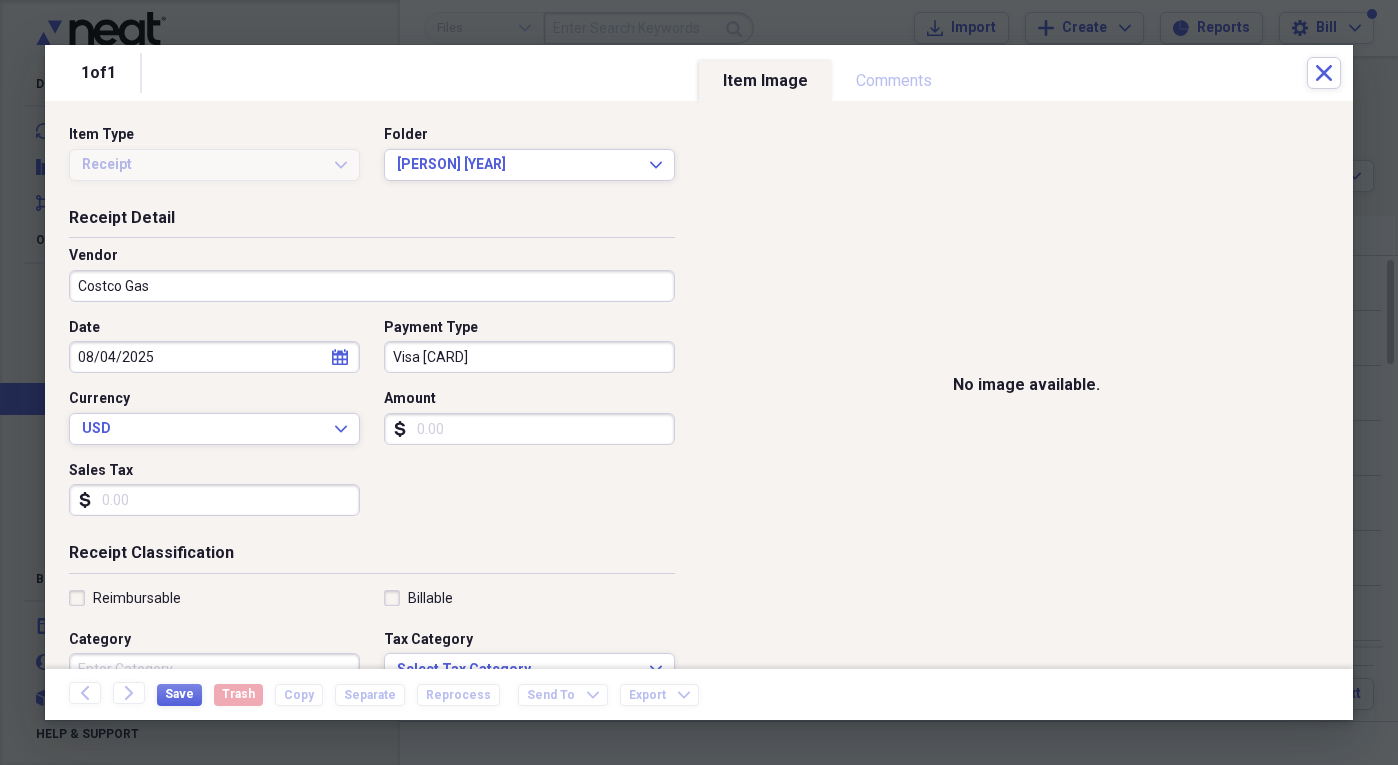 click on "Amount" at bounding box center [529, 429] 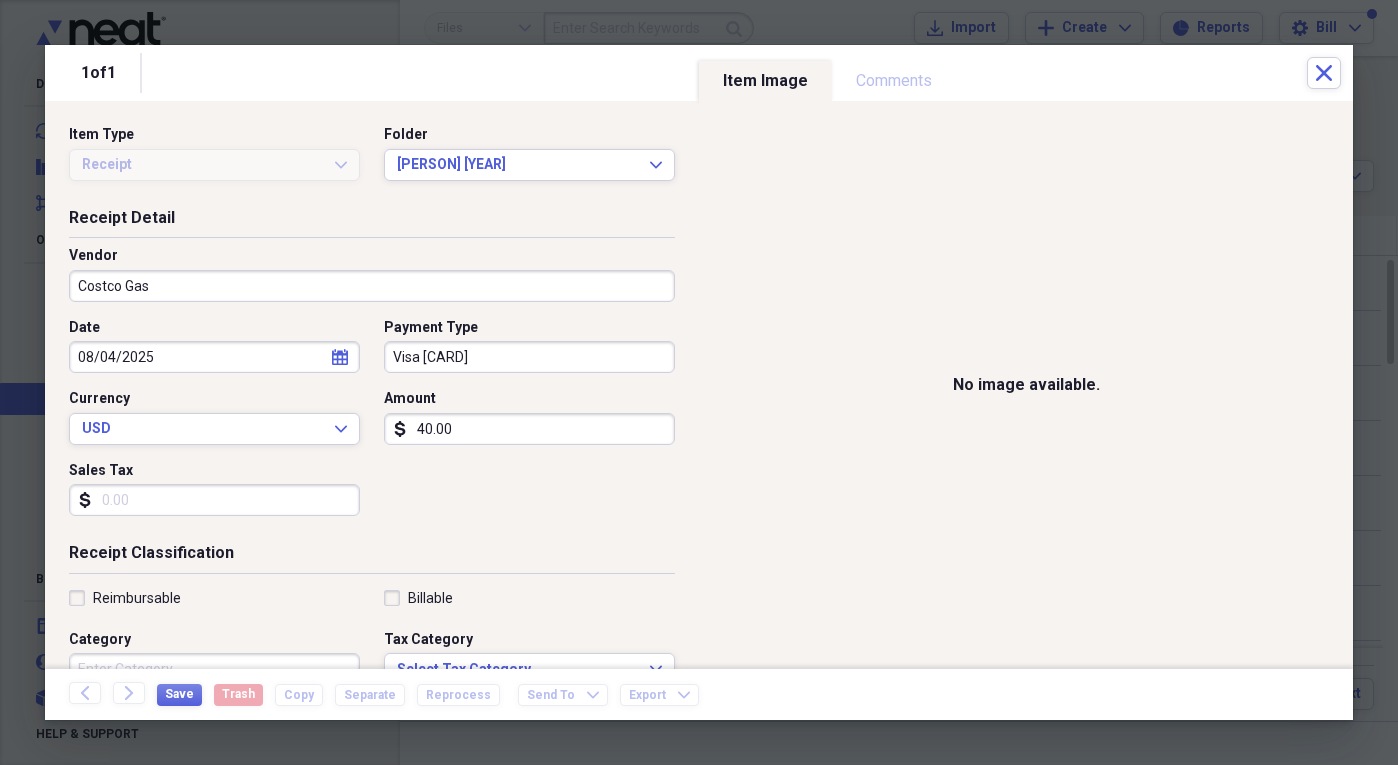 type on "40.00" 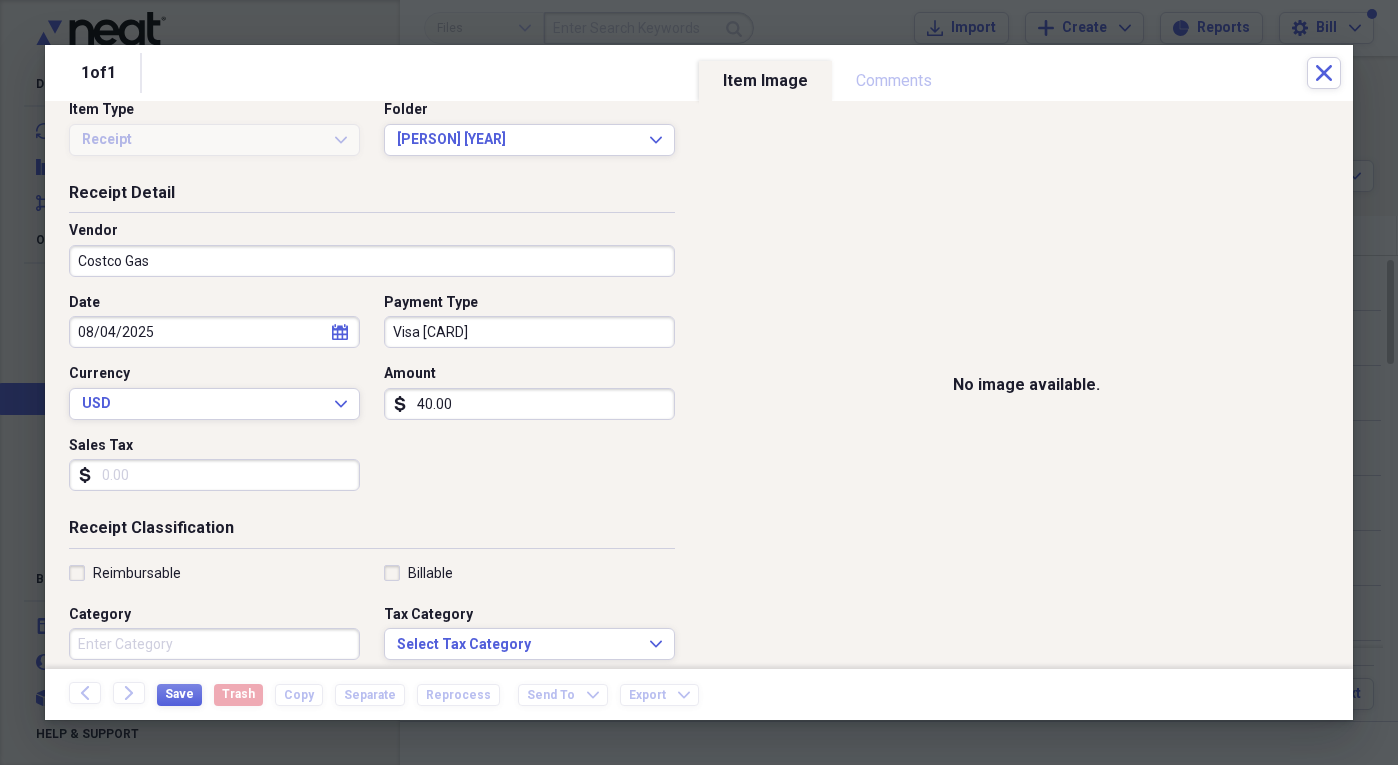 scroll, scrollTop: 22, scrollLeft: 0, axis: vertical 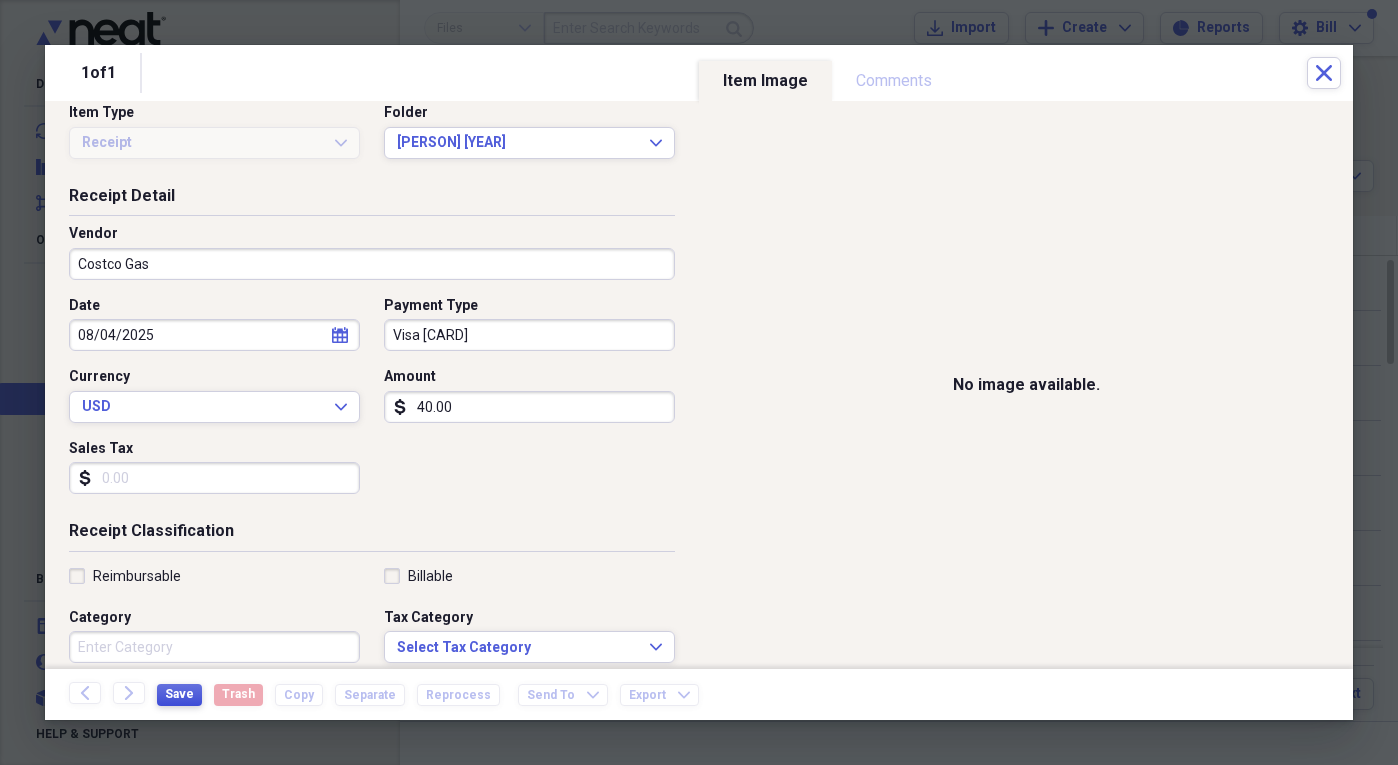 click on "Save" at bounding box center (179, 694) 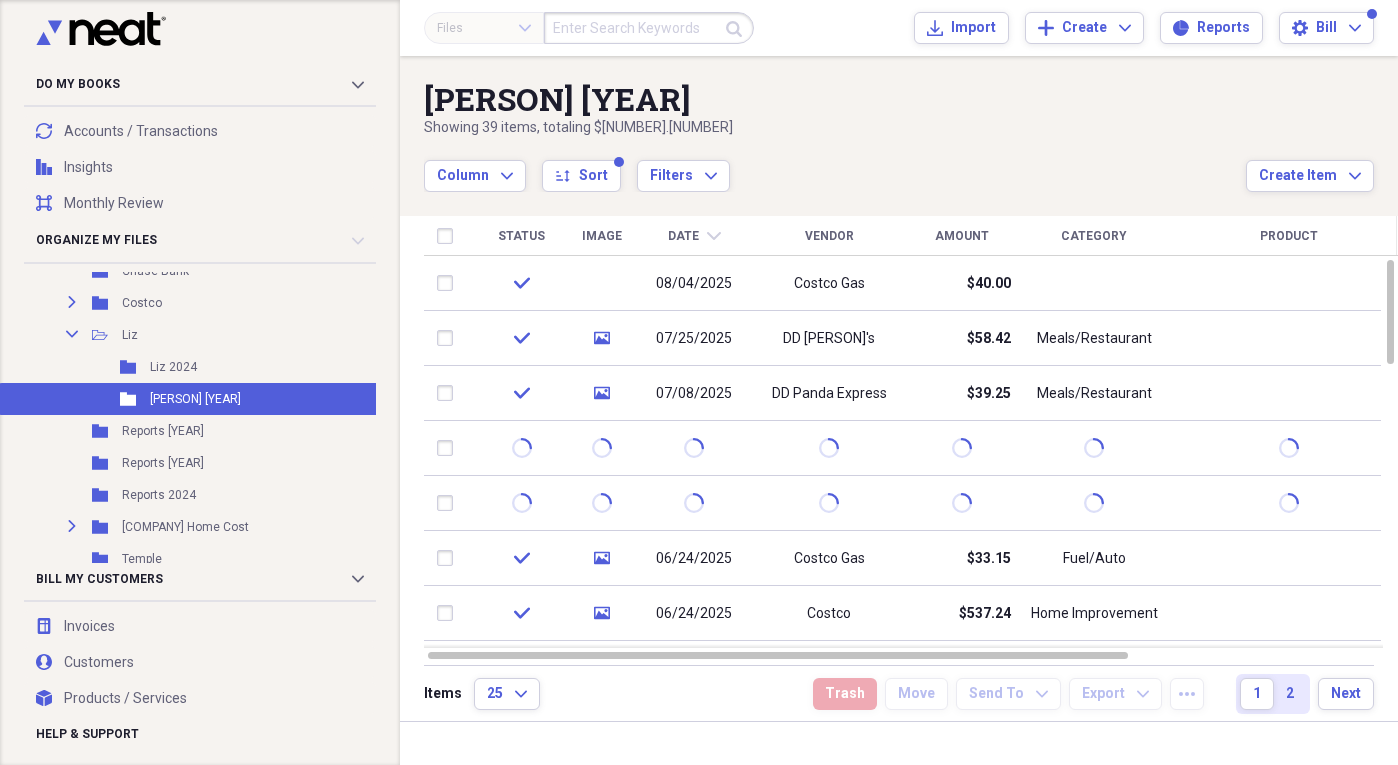 click on "08/04/2025" at bounding box center [694, 284] 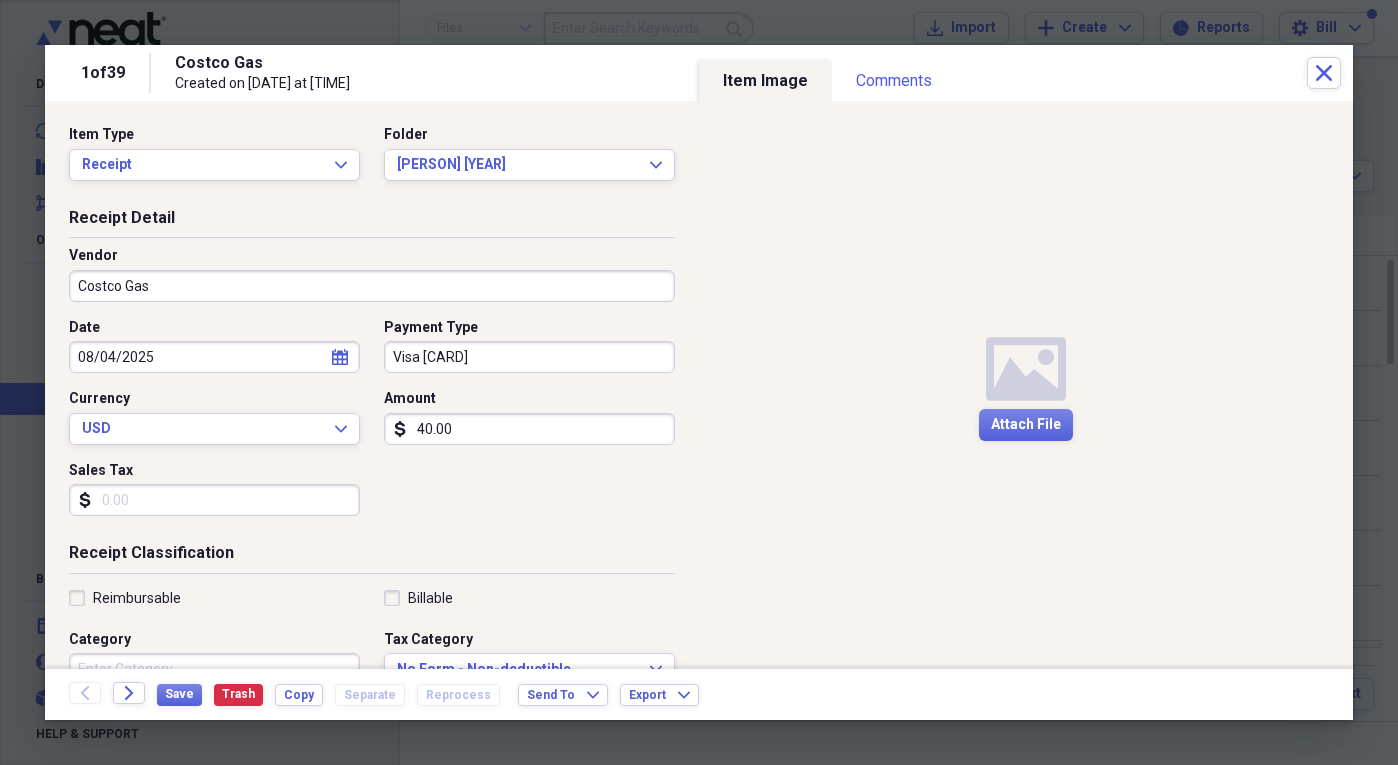 scroll, scrollTop: 977, scrollLeft: 0, axis: vertical 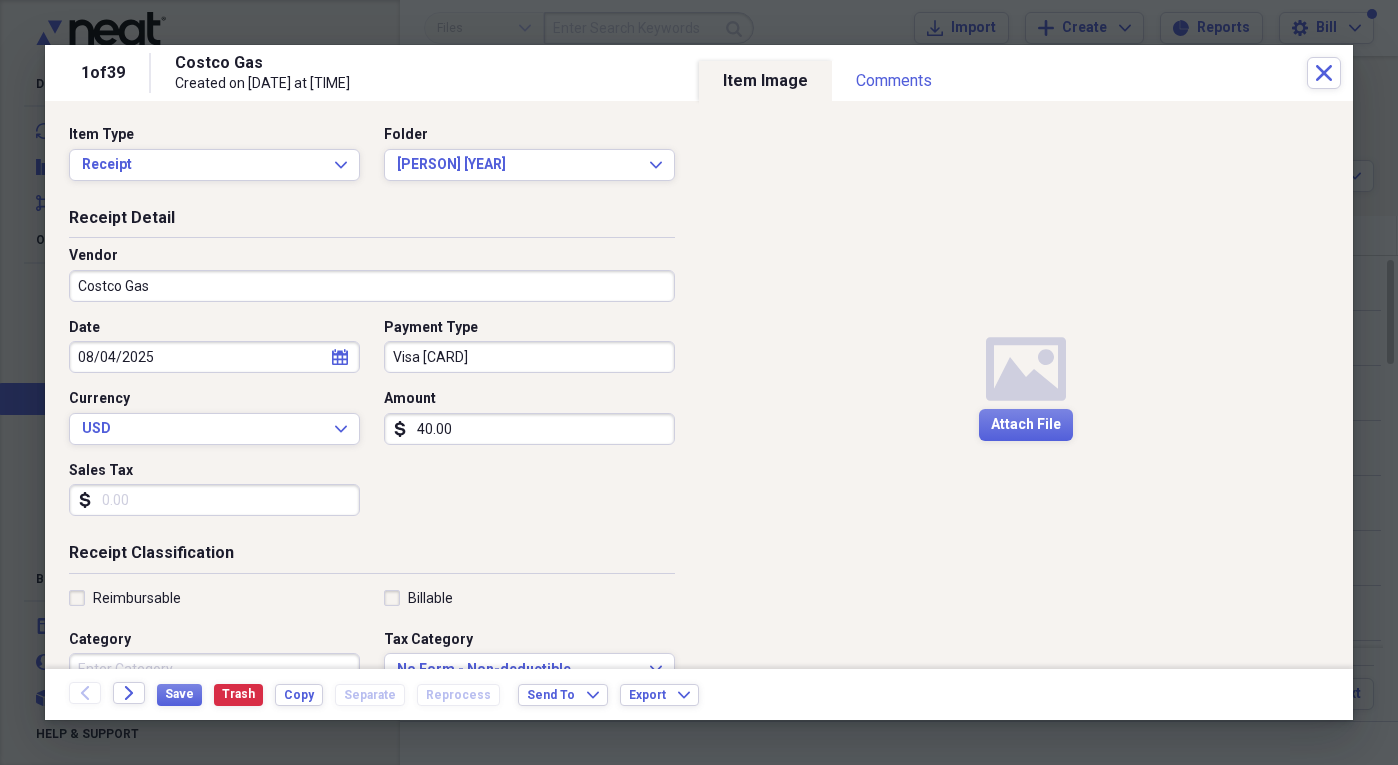 click on "Save Trash Copy Separate Reprocess" at bounding box center [334, 694] 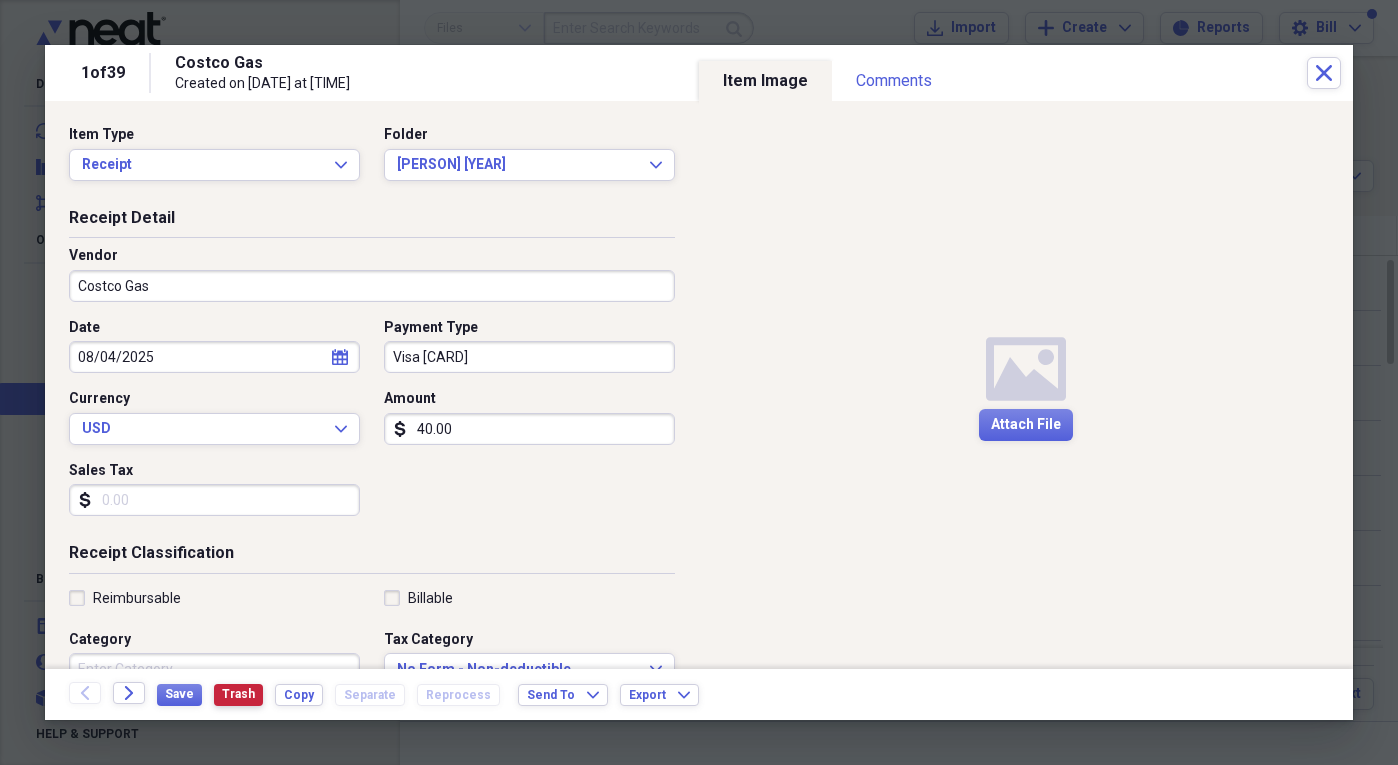 click on "Trash" at bounding box center (238, 694) 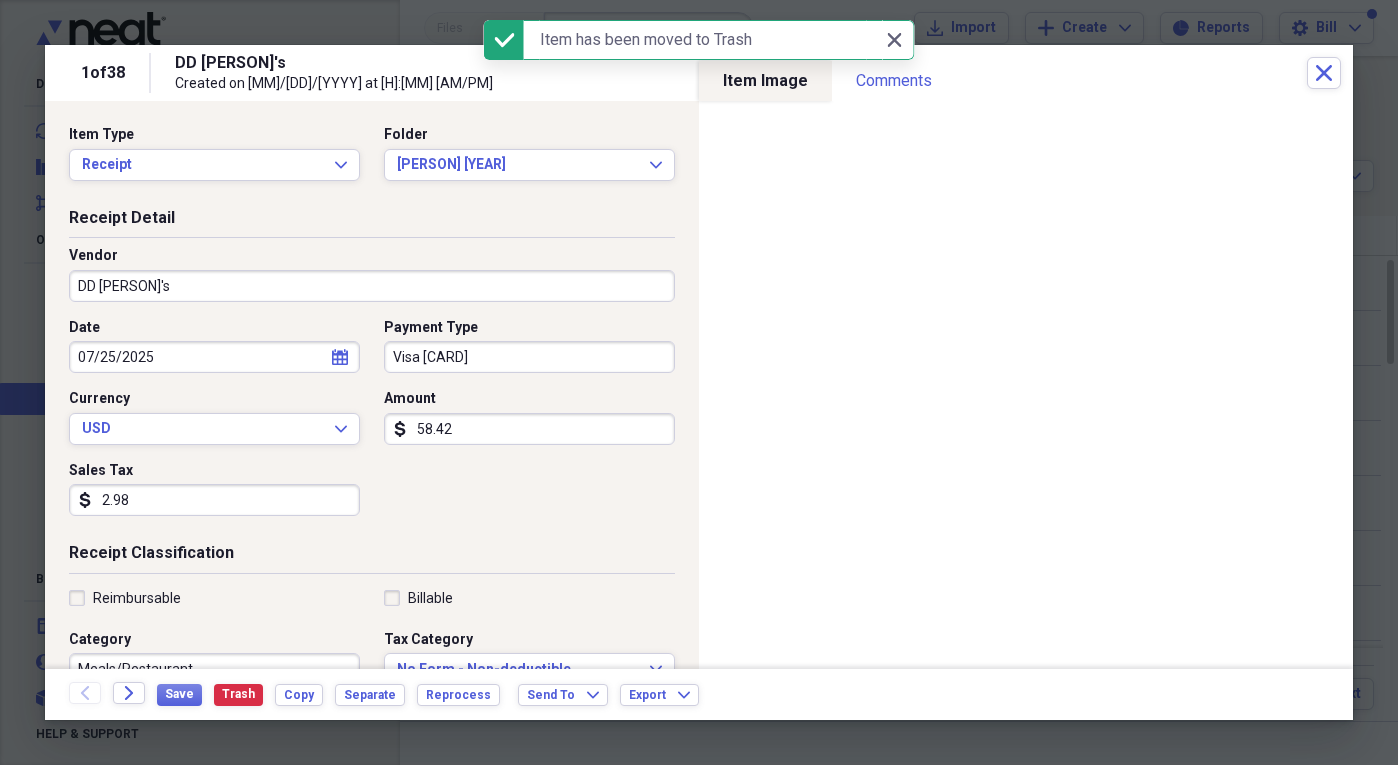 click on "Folder Bill's Cabinet Add Folder Expand Folder Alisa Add Folder Folder ATNI Add Folder Folder Berry Fire - Aug 2016 Add Folder Folder Bettner Project 2017 Add Folder Collapse Open Folder Bill Add Folder Expand Folder Alisa Add Folder Folder Bill - [CITY] Trip Nov 2022 Add Folder Expand Folder Bill - Harbor Freight Add Folder Folder Bill - Mileage 2023 Add Folder Expand Folder Bill [STATE]Code Add Folder Folder Bill [STATE]Code/Precision Pro 2020 Add Folder Expand Folder Bill Donations Add Folder Expand Folder Bill General Add Folder Expand Folder Bill Important Docs Add Folder Expand Folder Bill Lyman Com Add Folder Expand Folder Bill Meals Add Folder Expand Folder Bill Medical Add Folder Folder Bill Move to [STATE] - 2019 Add Folder Expand Folder Bill Sureline Broadband Add Folder Expand Folder Liz" at bounding box center [699, 382] 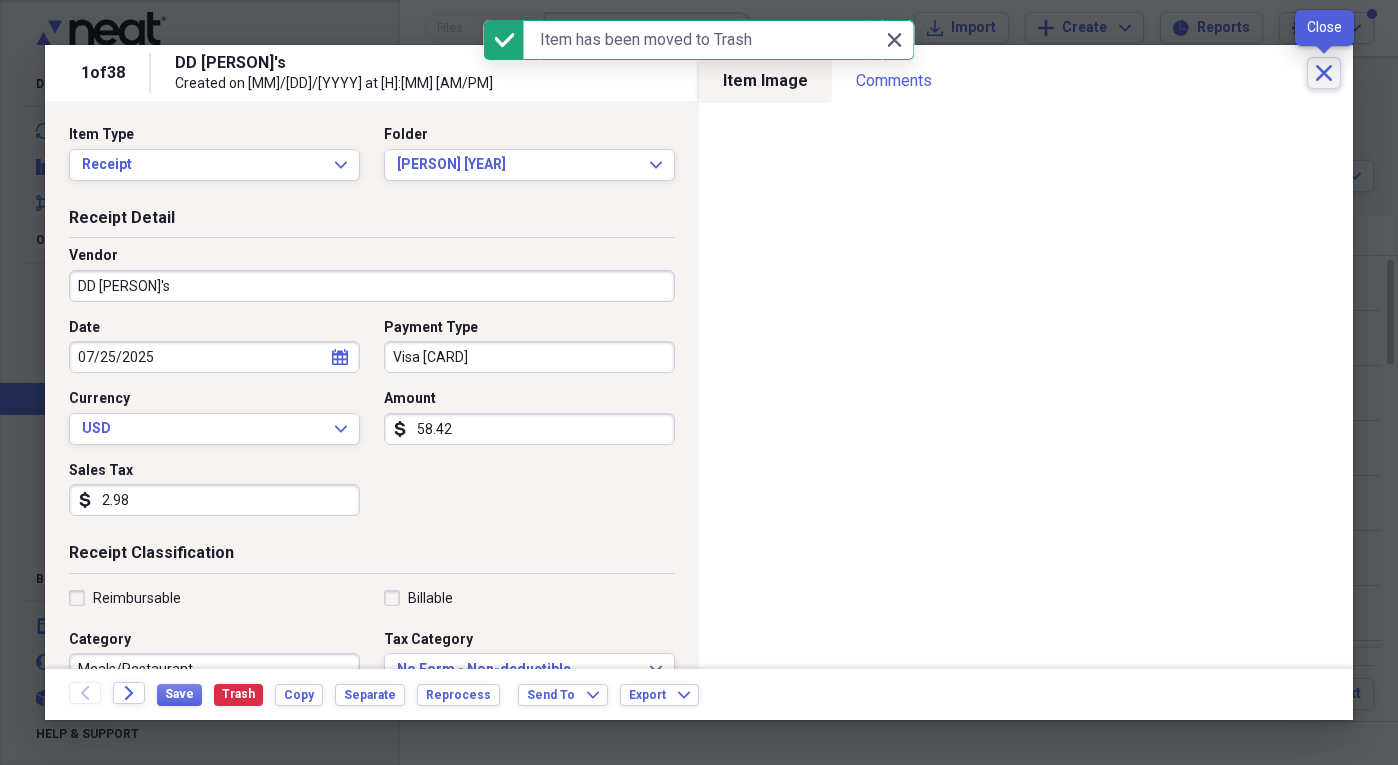 click on "Close" 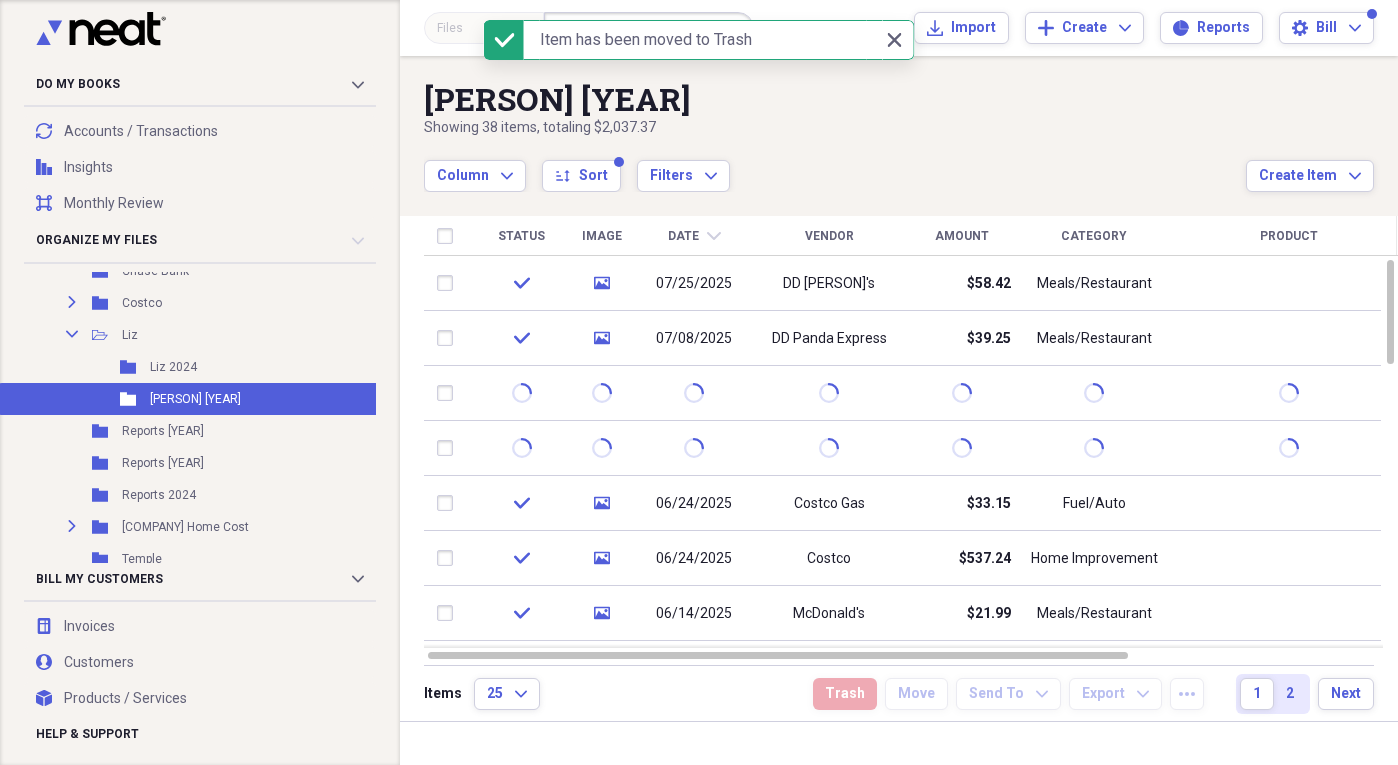 scroll, scrollTop: 977, scrollLeft: 0, axis: vertical 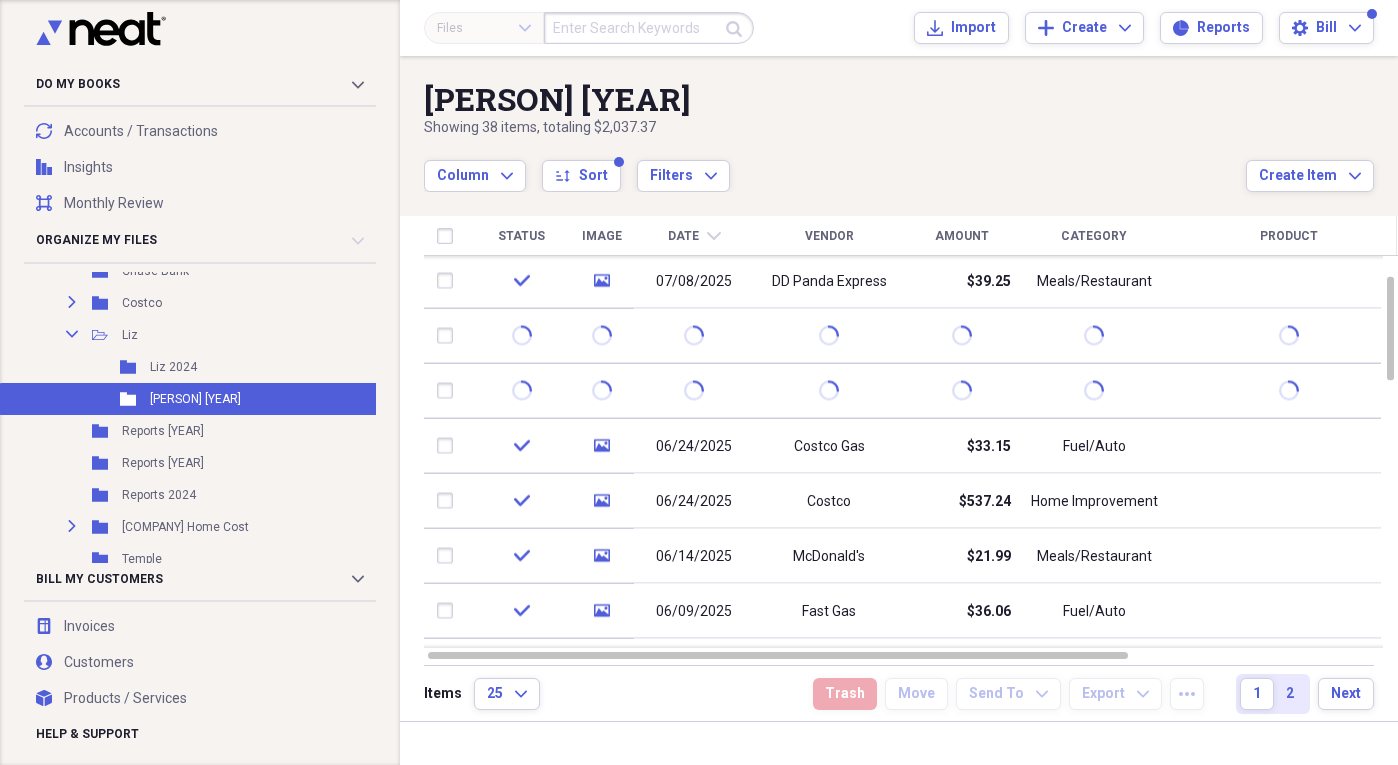 click on "06/24/2025" at bounding box center [694, 445] 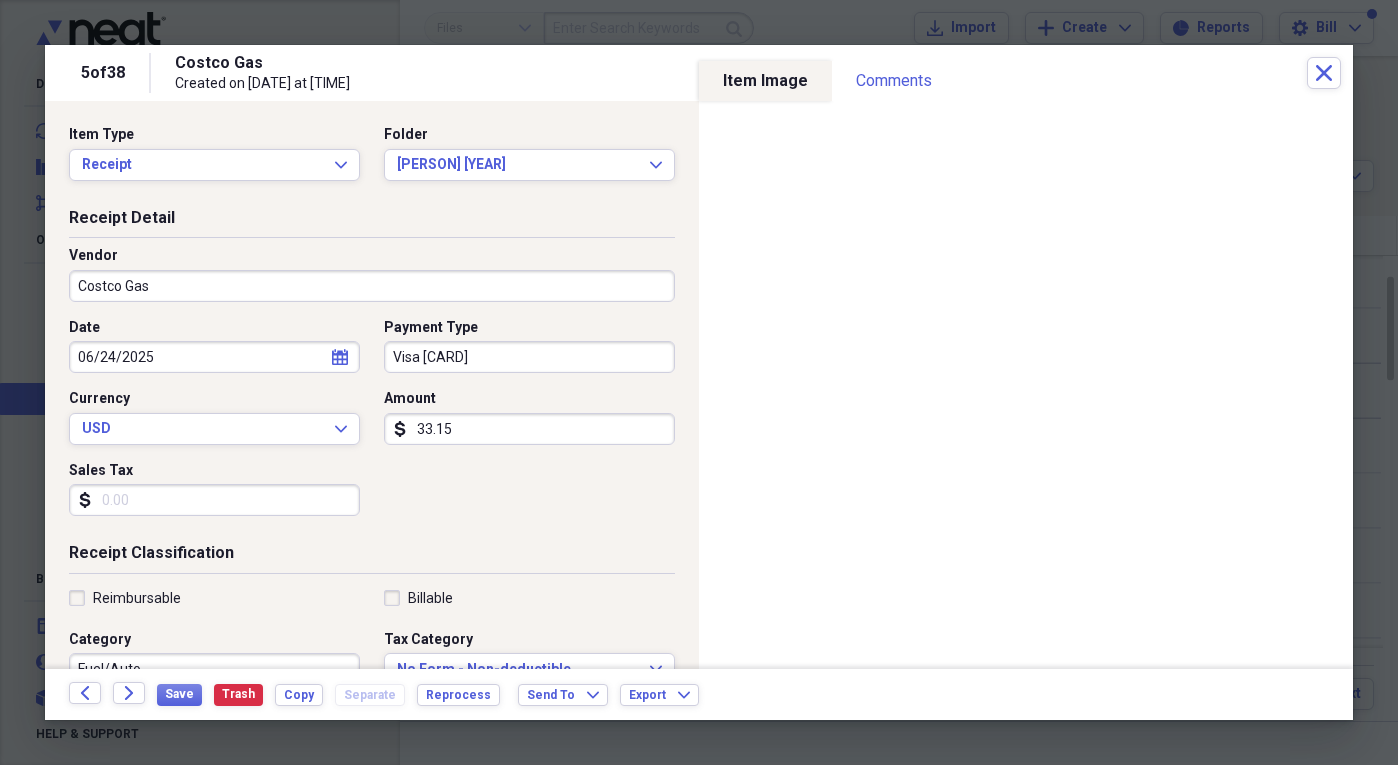 scroll, scrollTop: 977, scrollLeft: 0, axis: vertical 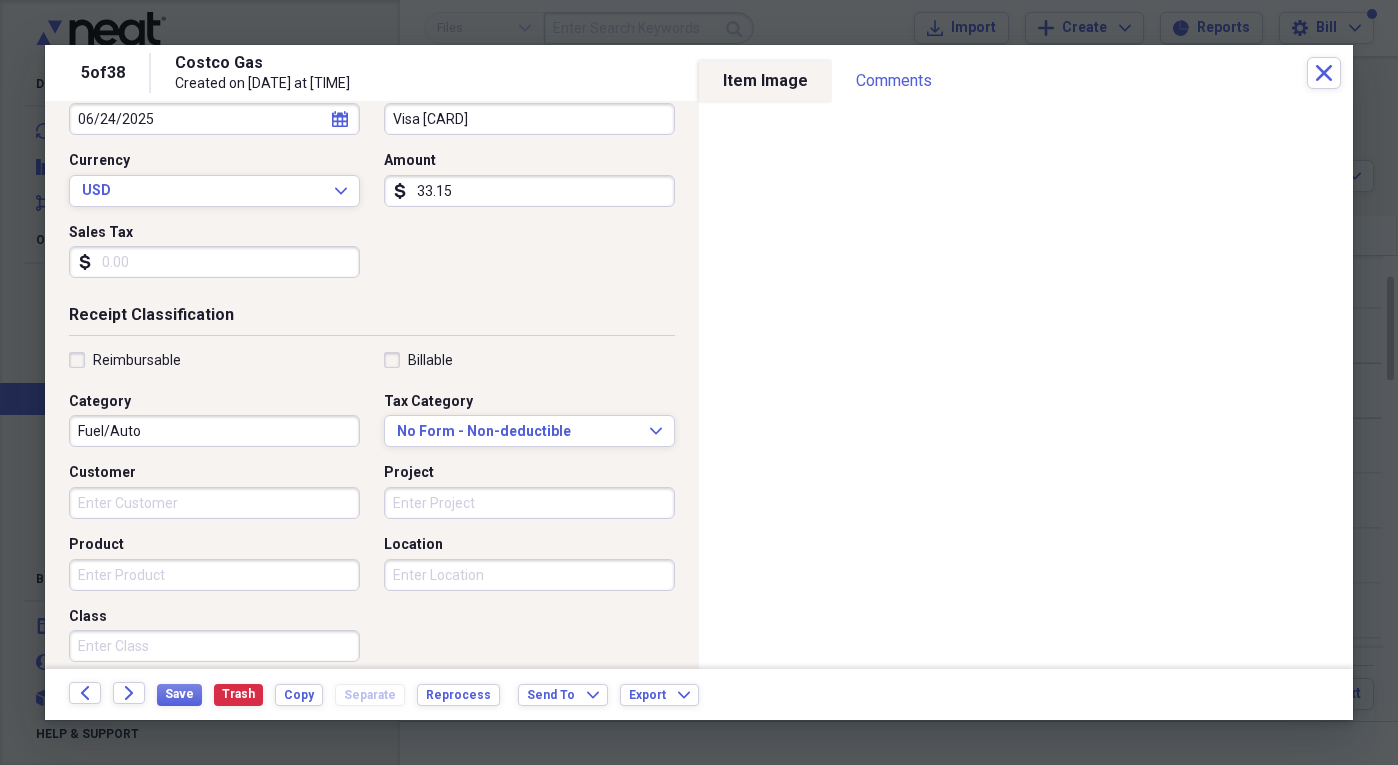 click on "Fuel/Auto" at bounding box center [214, 431] 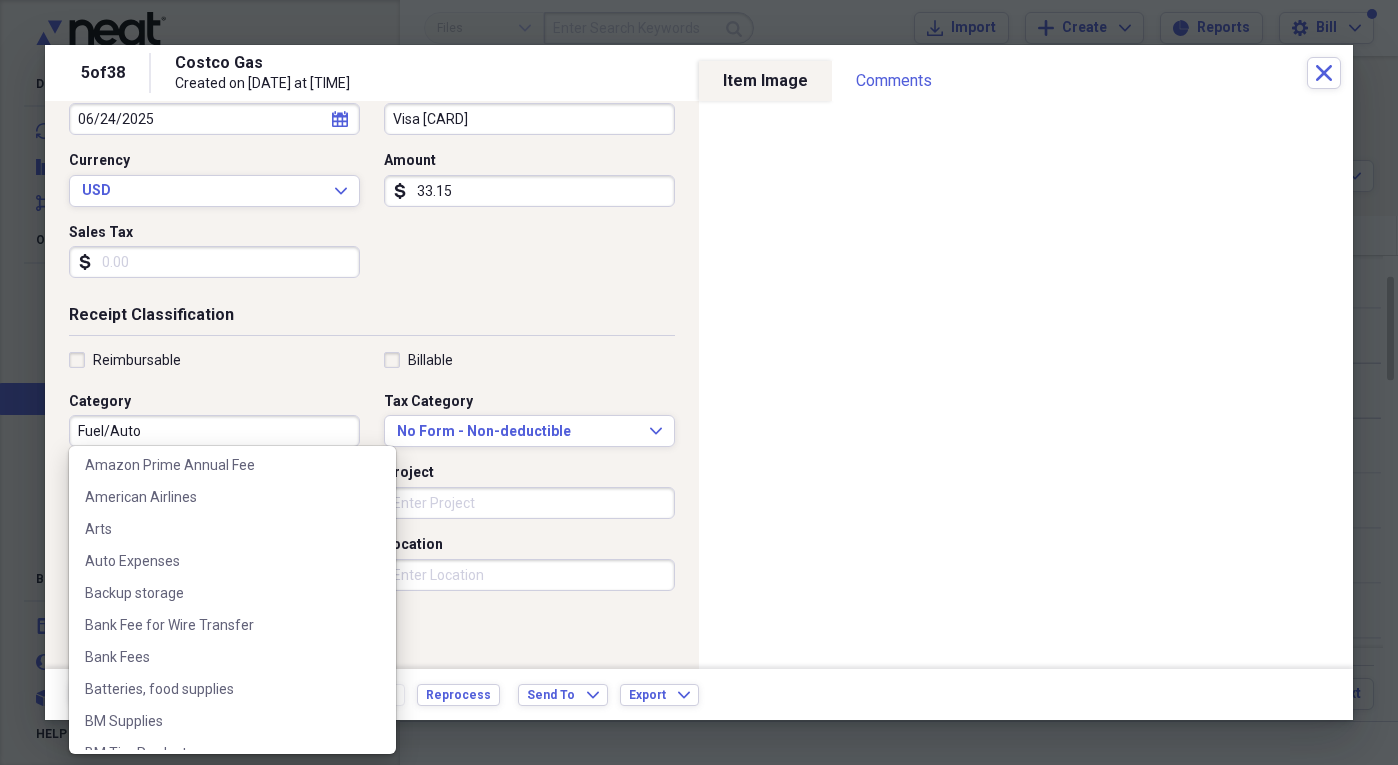 scroll, scrollTop: 130, scrollLeft: 0, axis: vertical 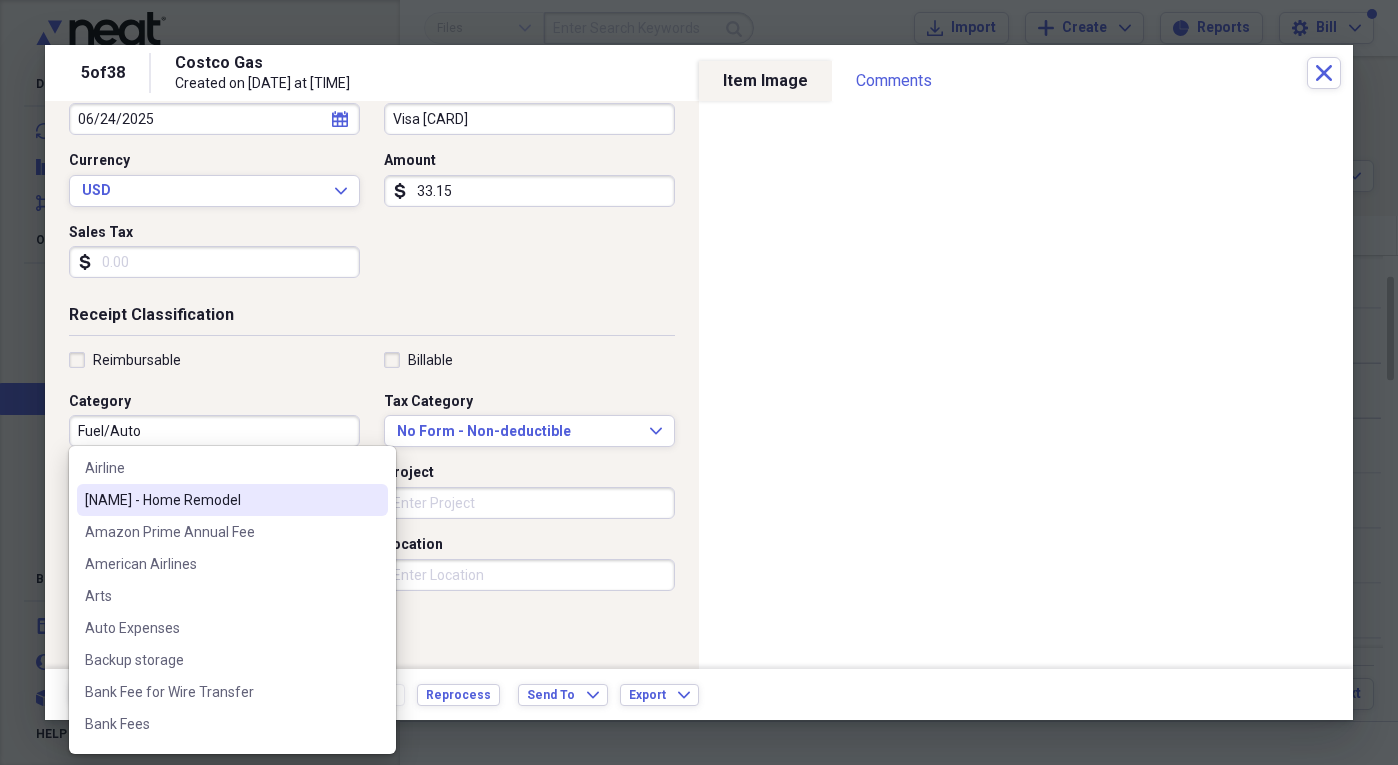 click on "Reimbursable Billable Category Fuel/Auto Tax Category No Form - Non-deductible Expand Customer Project Product Location Class" at bounding box center [372, 511] 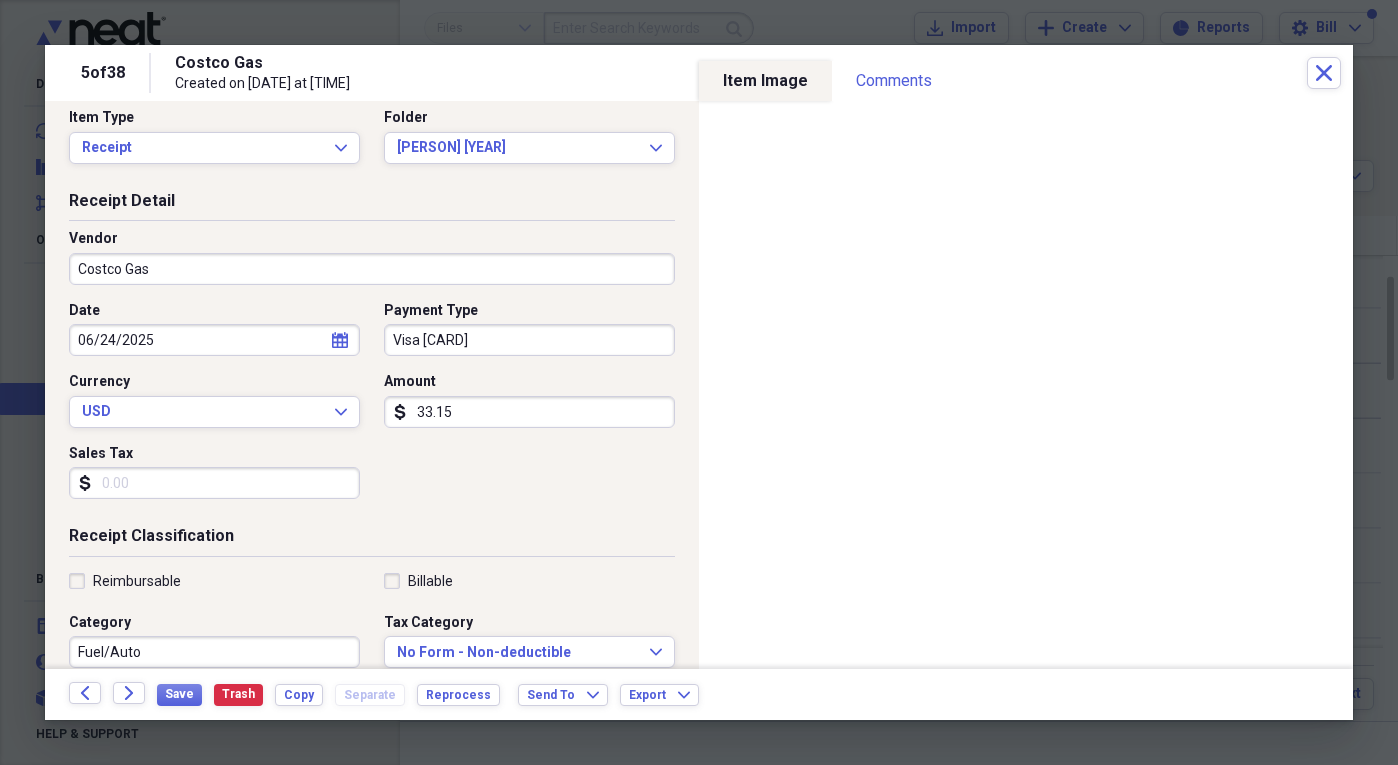 scroll, scrollTop: 0, scrollLeft: 0, axis: both 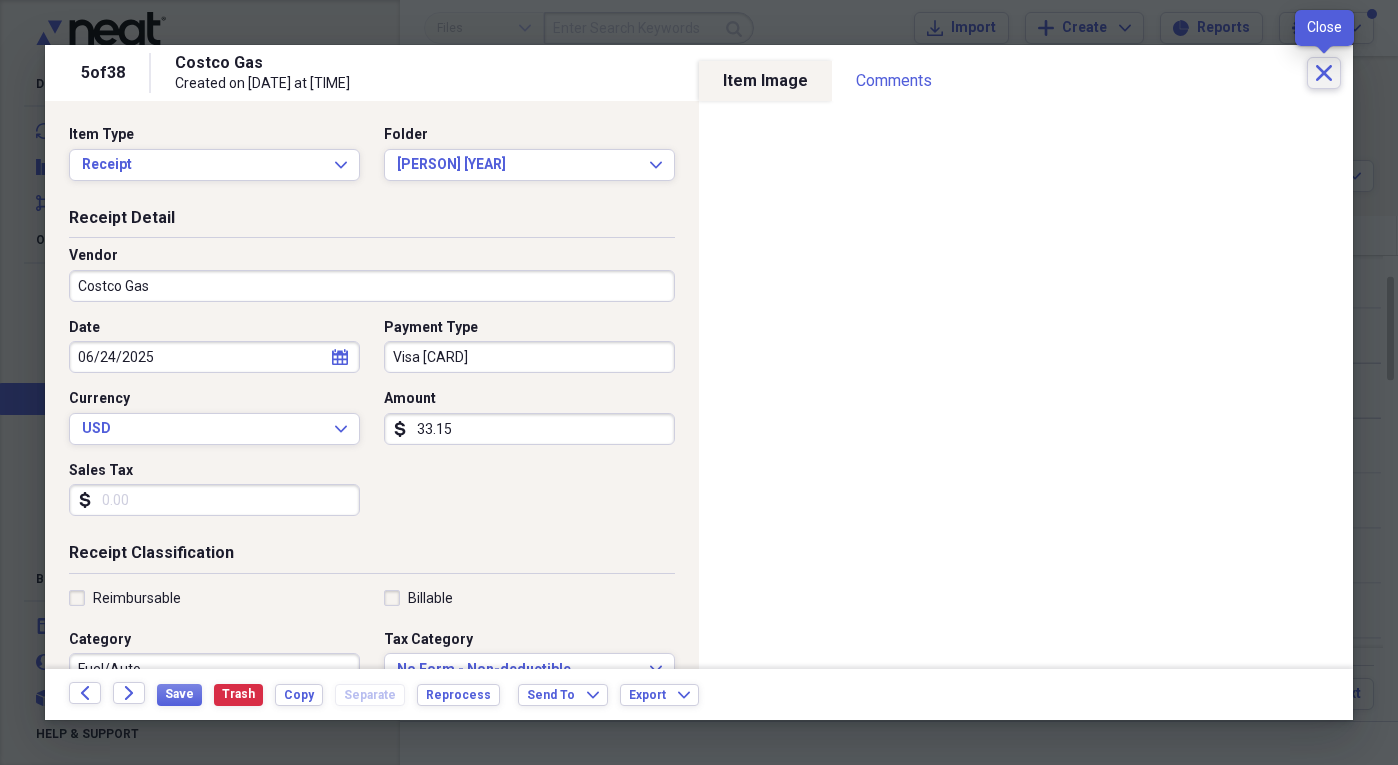 click on "Close" at bounding box center [1324, 73] 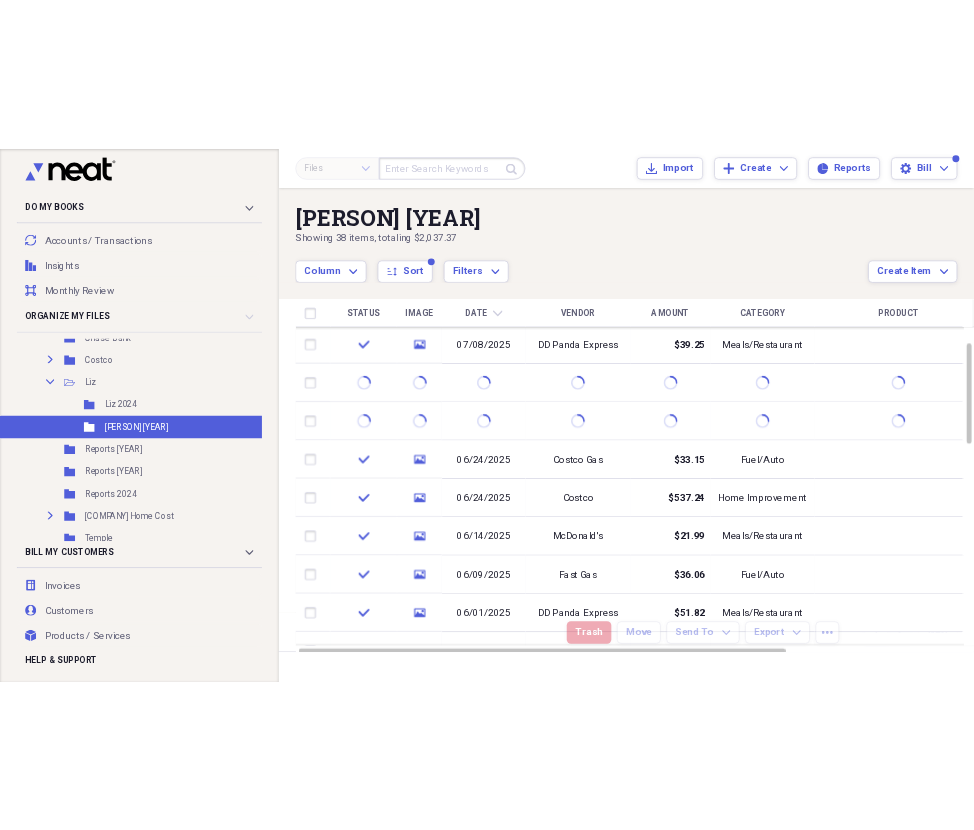 scroll, scrollTop: 977, scrollLeft: 0, axis: vertical 